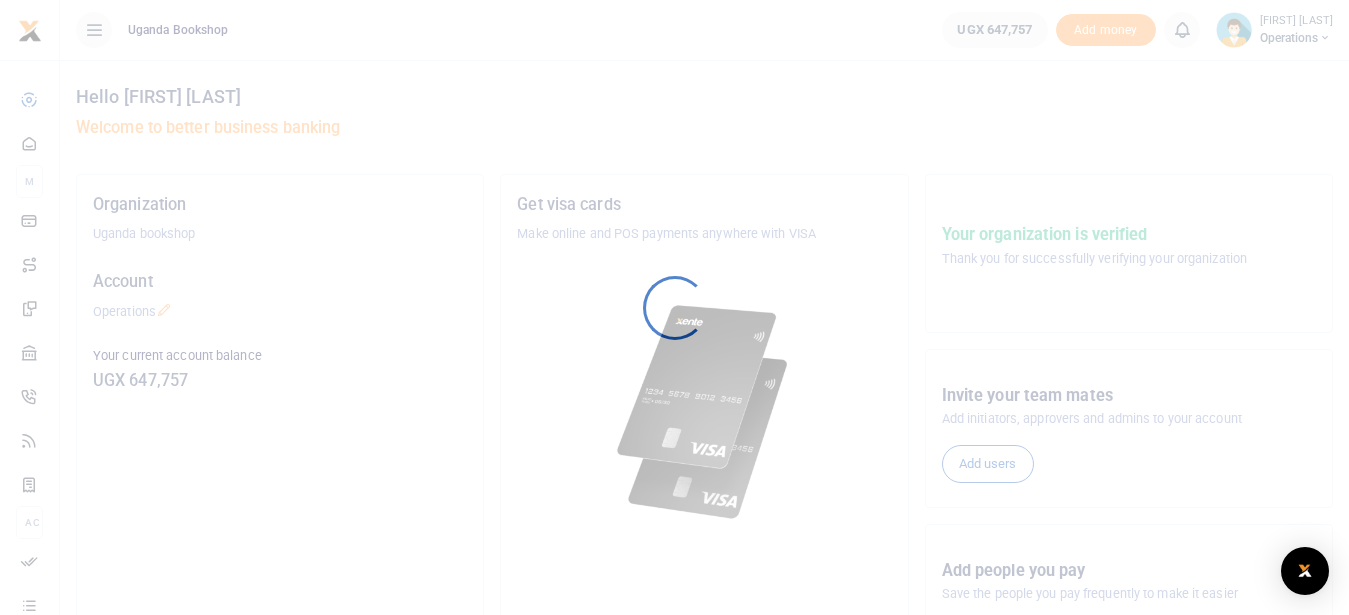 scroll, scrollTop: 0, scrollLeft: 0, axis: both 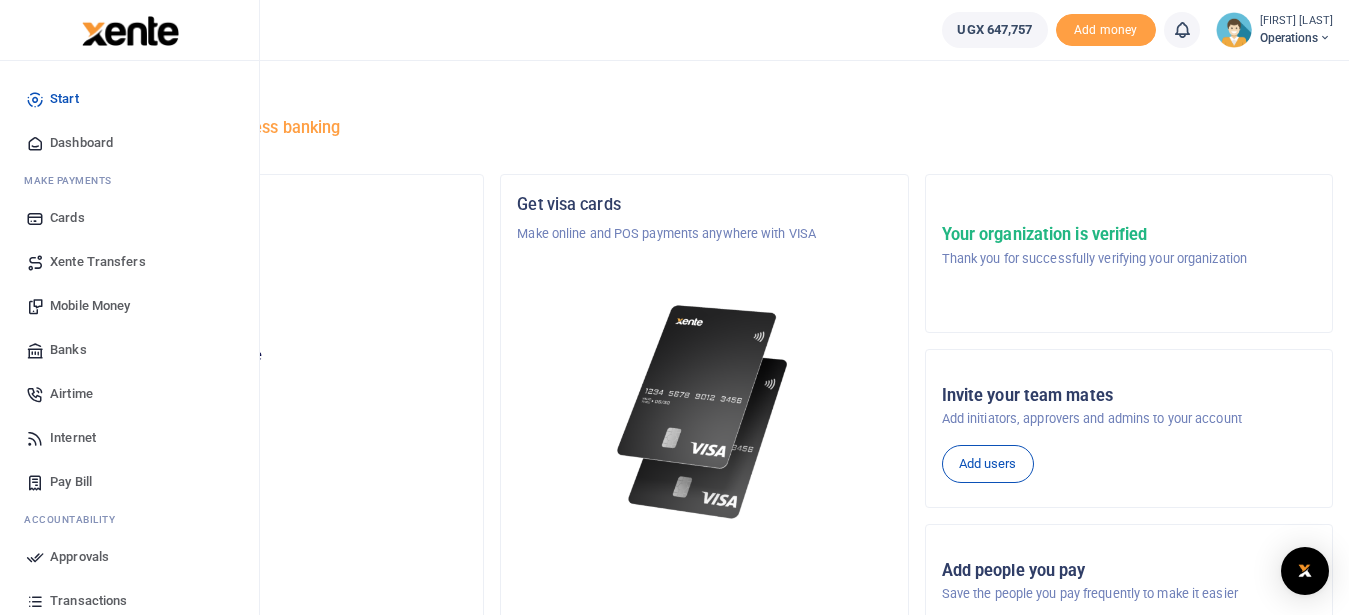 click on "Mobile Money" at bounding box center [90, 306] 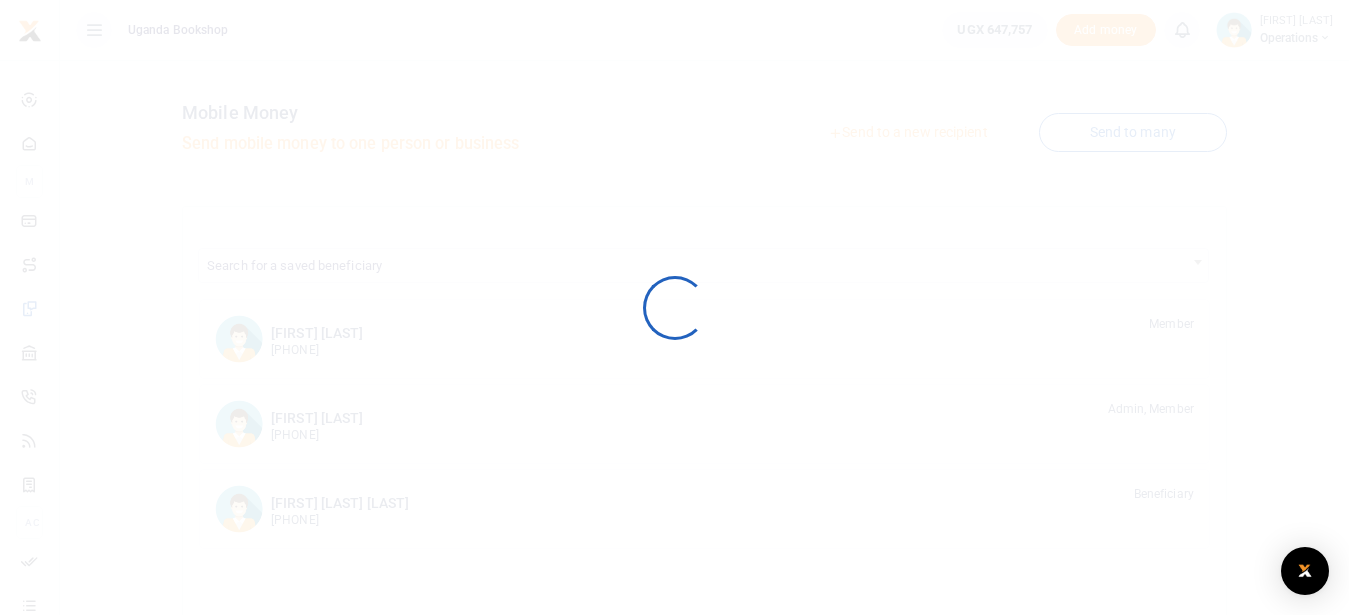 scroll, scrollTop: 0, scrollLeft: 0, axis: both 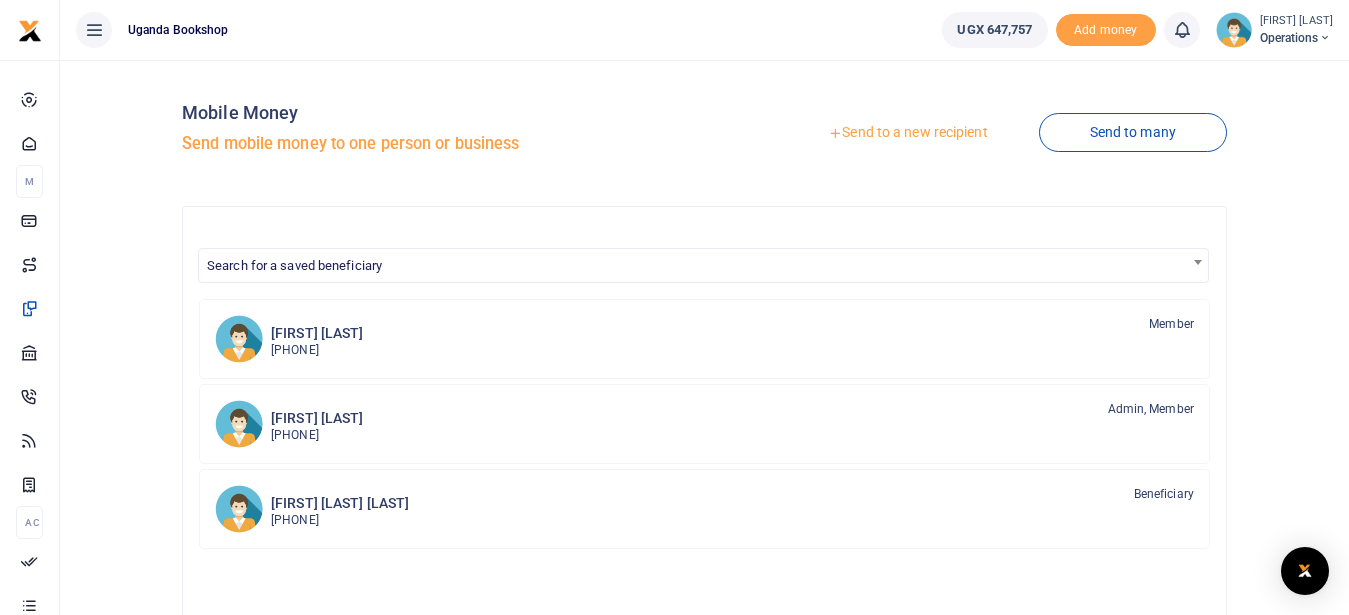 click on "Send to a new recipient" at bounding box center (907, 133) 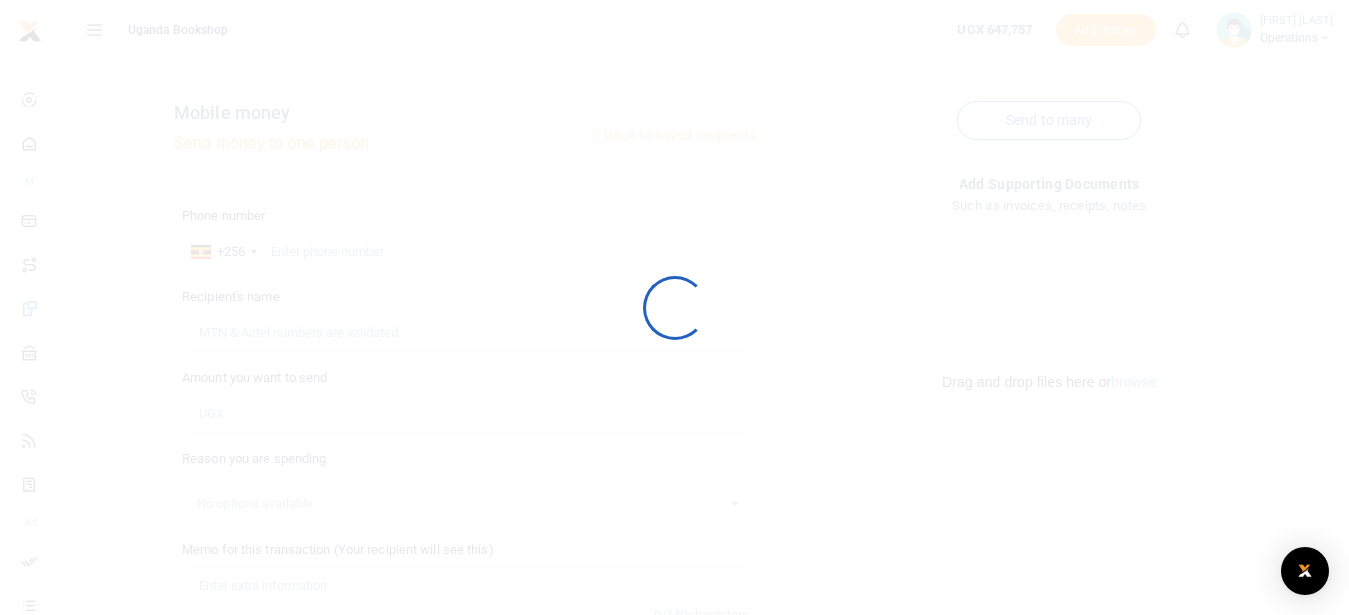 scroll, scrollTop: 0, scrollLeft: 0, axis: both 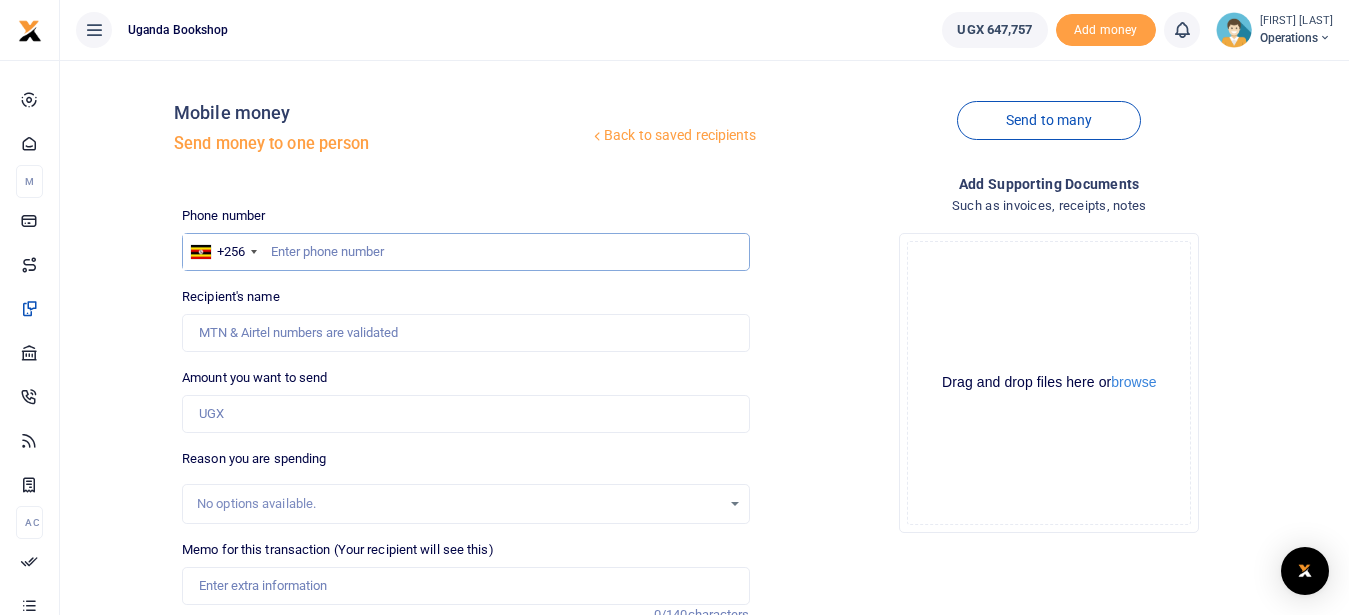 click at bounding box center (465, 252) 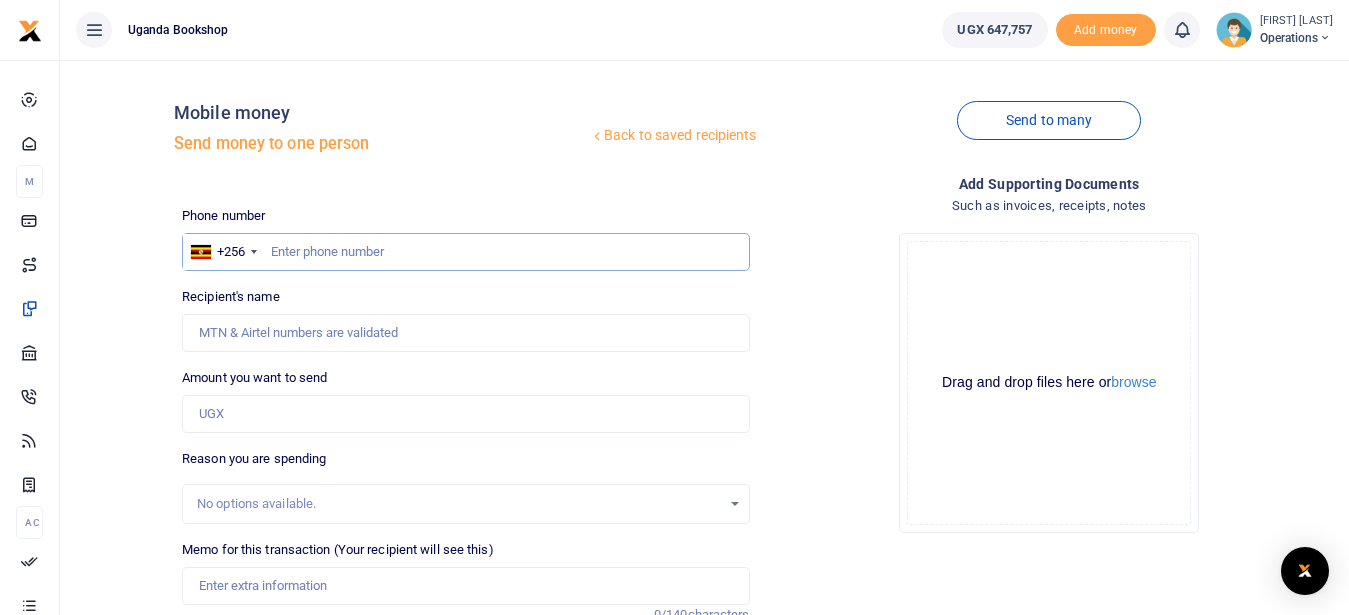 type on "8" 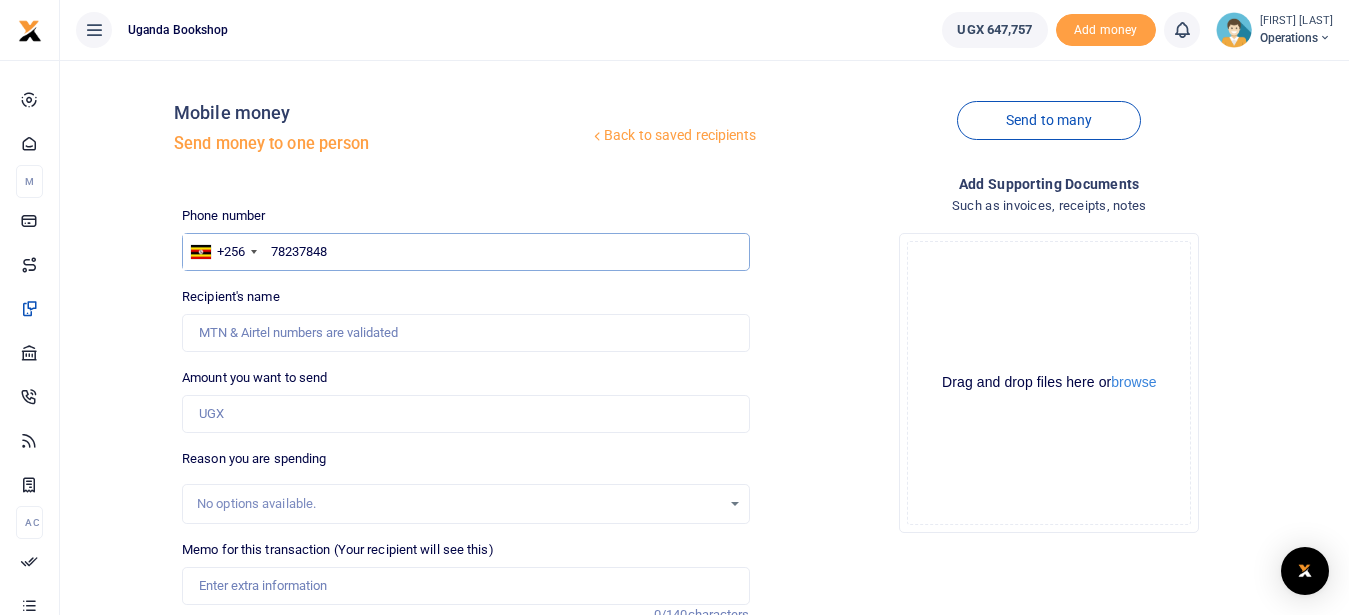 type on "782378485" 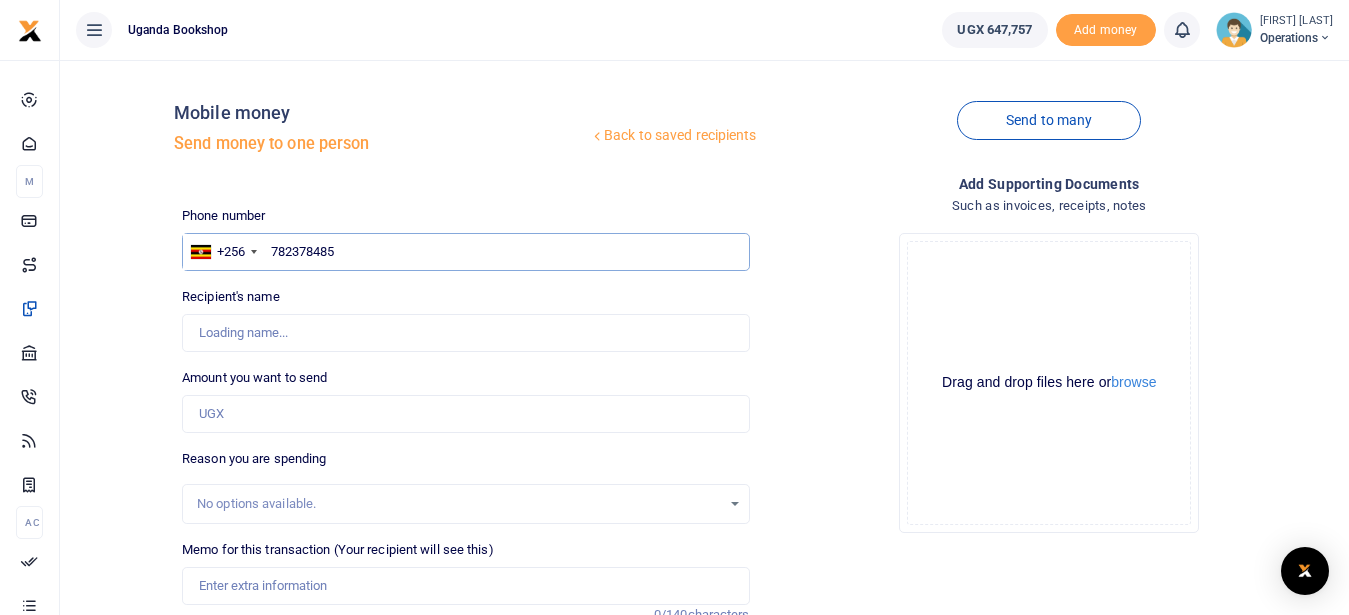 type on "Henry Ssengonge" 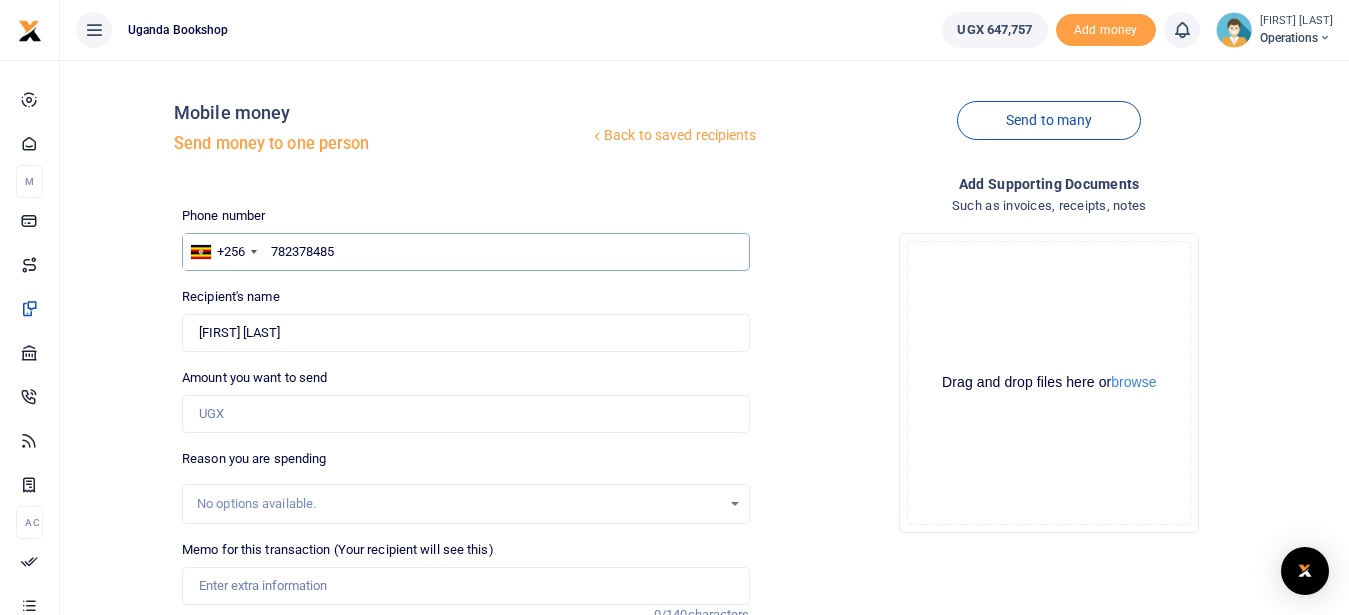 type on "782378485" 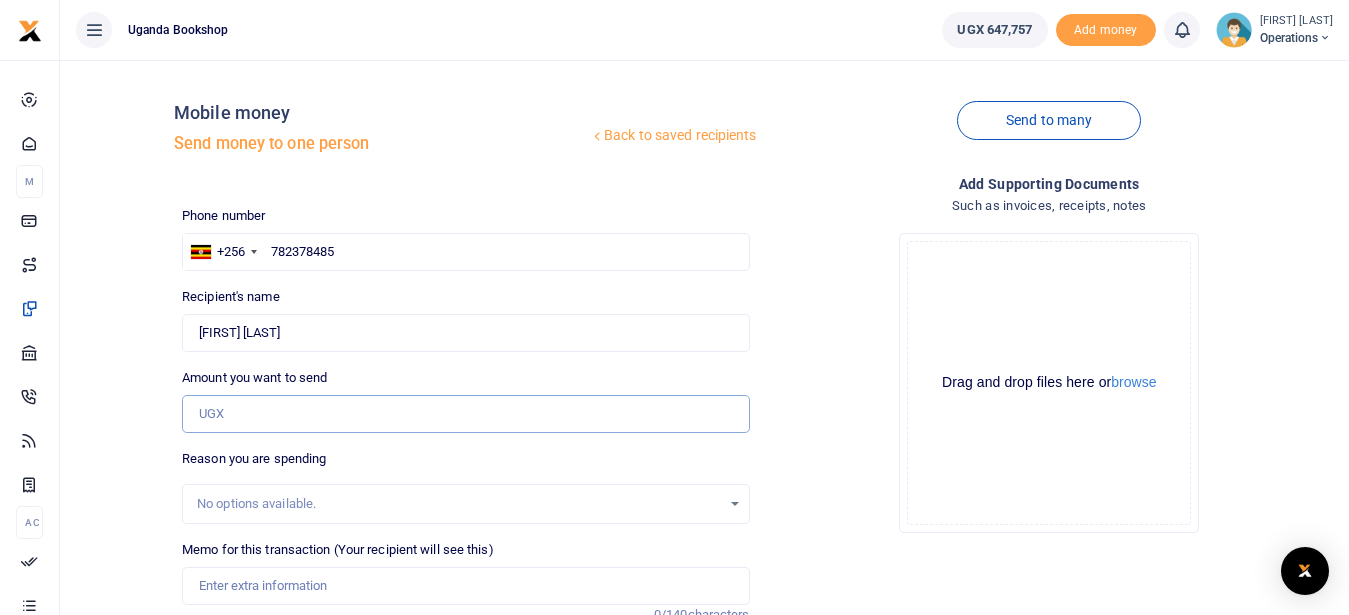click on "Amount you want to send" at bounding box center (465, 414) 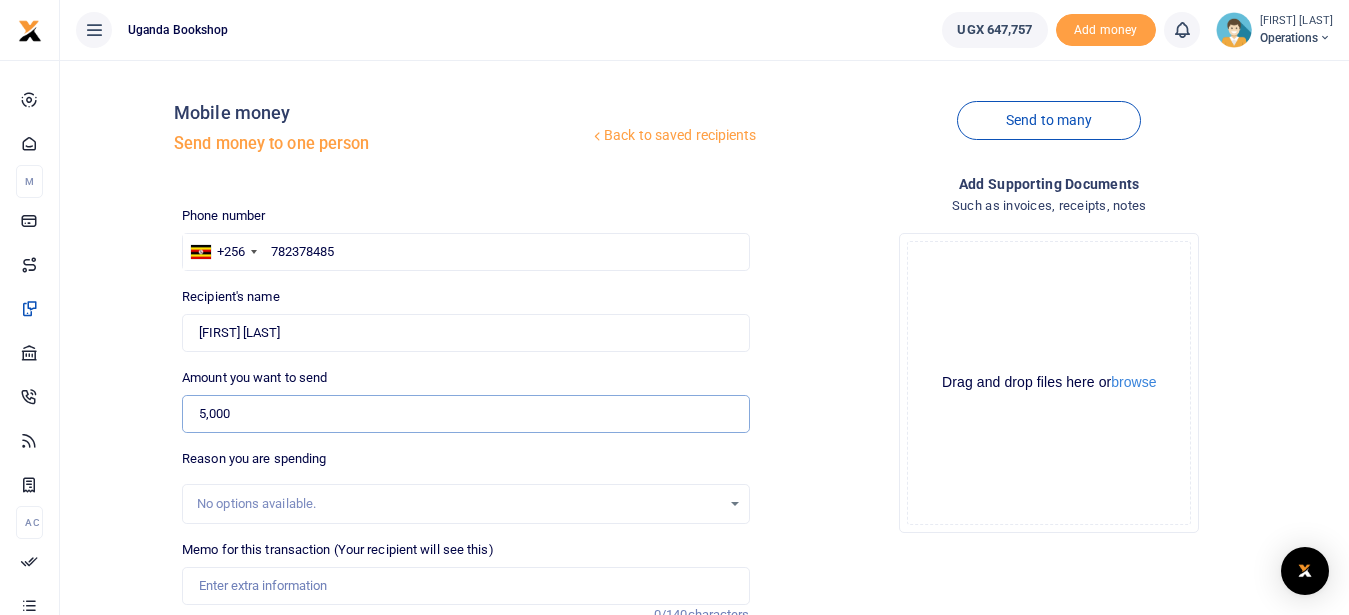 type on "5,000" 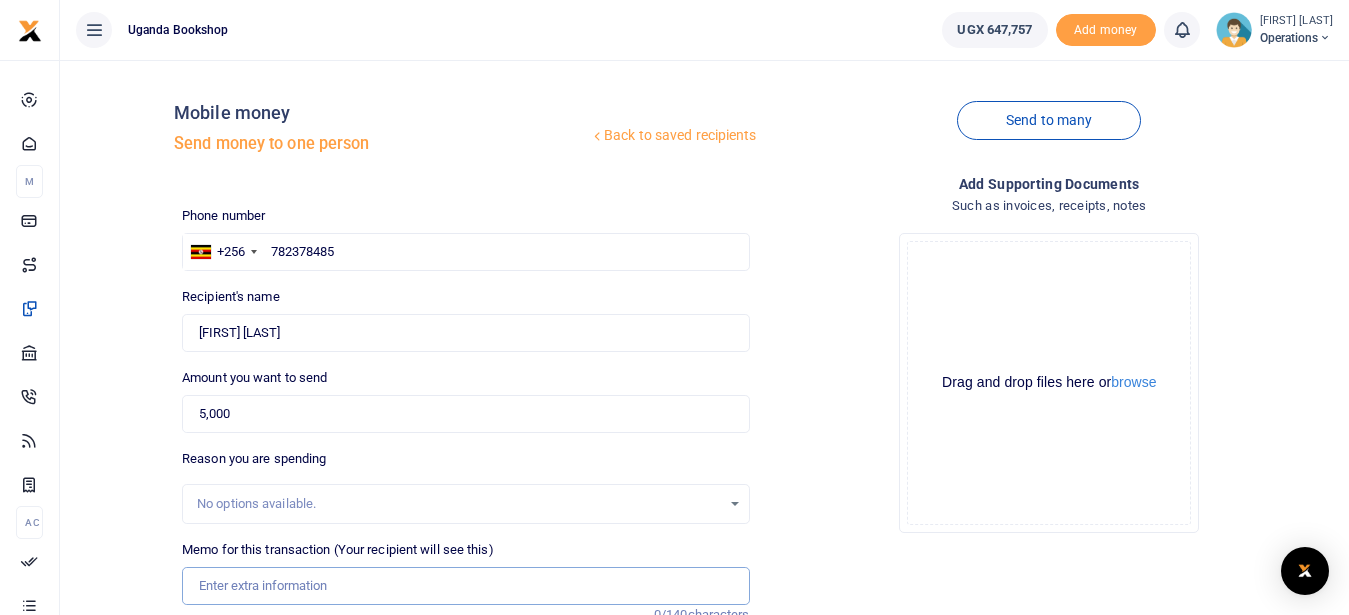 click on "Memo for this transaction (Your recipient will see this)" at bounding box center [465, 586] 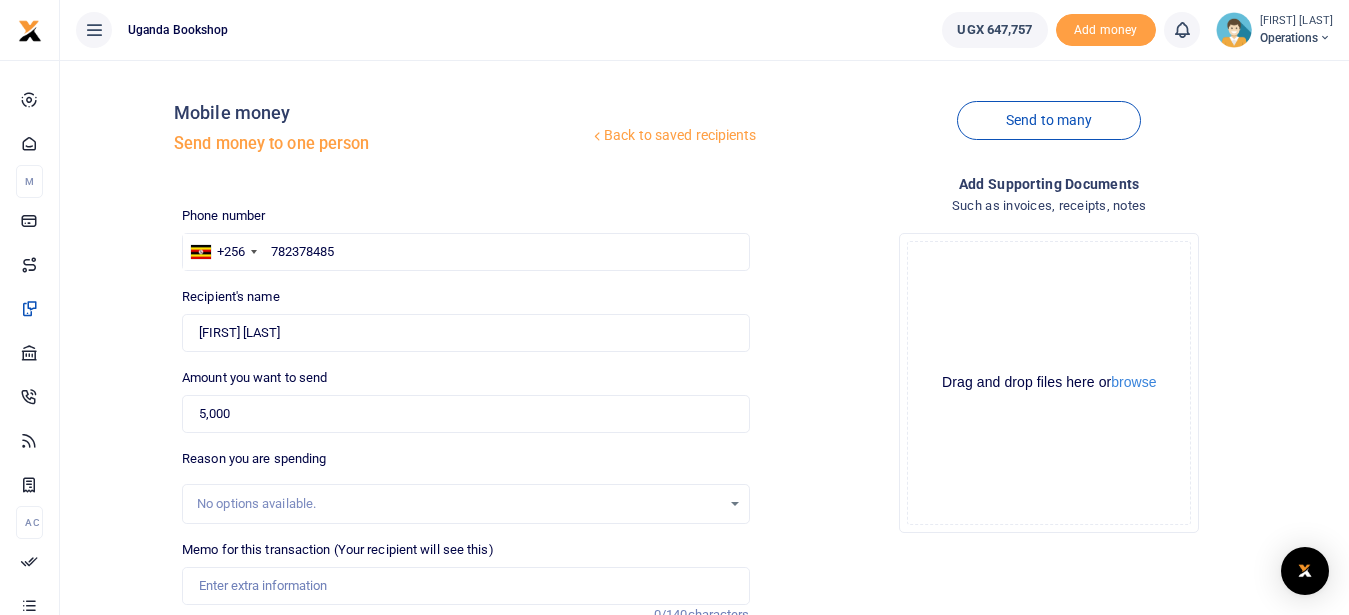 click on "Back to saved recipients
Mobile money
Send money to one person
Send to many
Phone number
+256 Uganda +256 782378485
Phone is required.
Found 5,000" at bounding box center (704, 437) 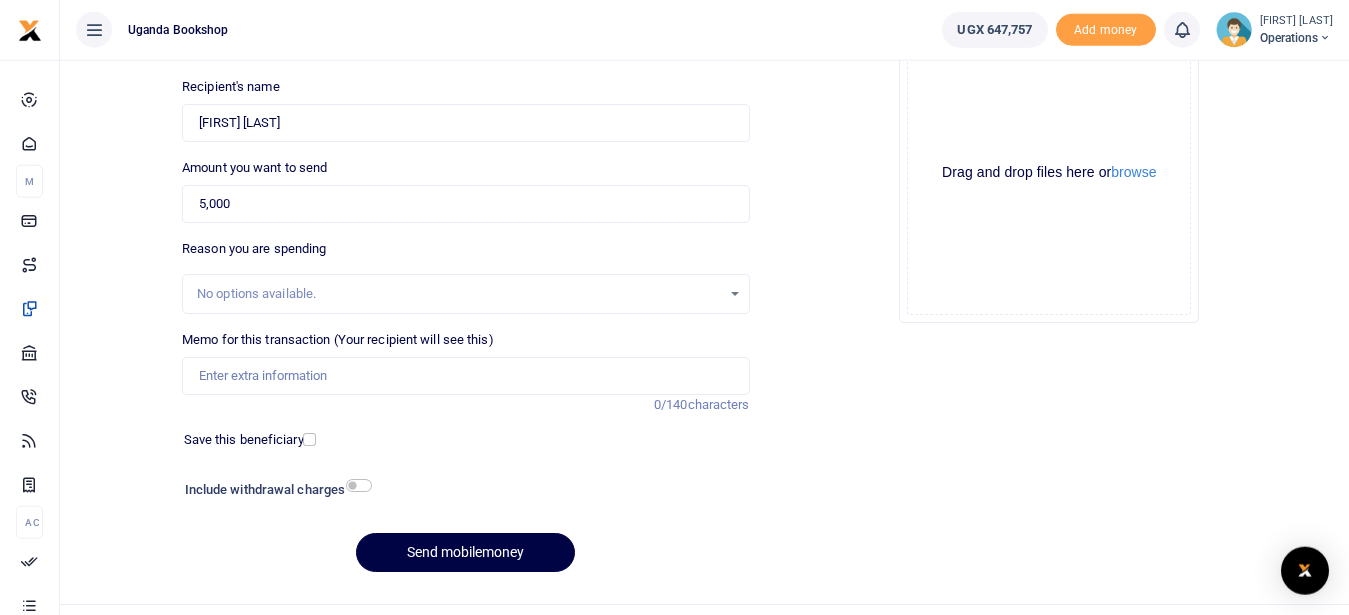 scroll, scrollTop: 241, scrollLeft: 0, axis: vertical 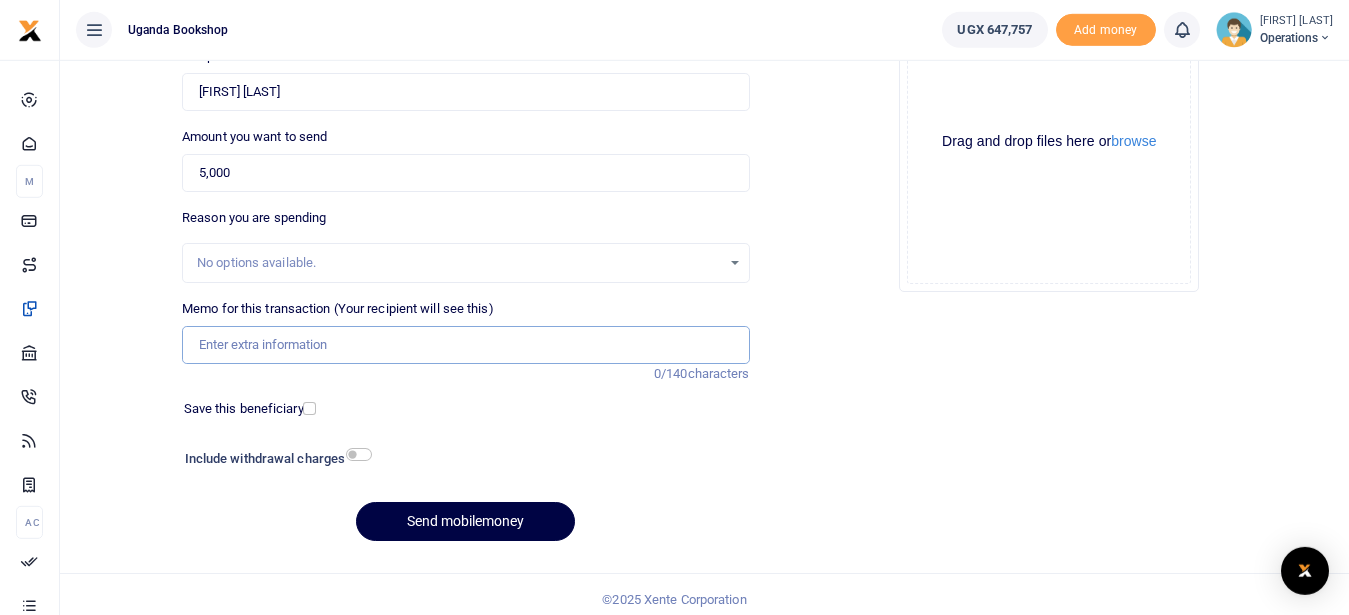 click on "Memo for this transaction (Your recipient will see this)" at bounding box center (465, 345) 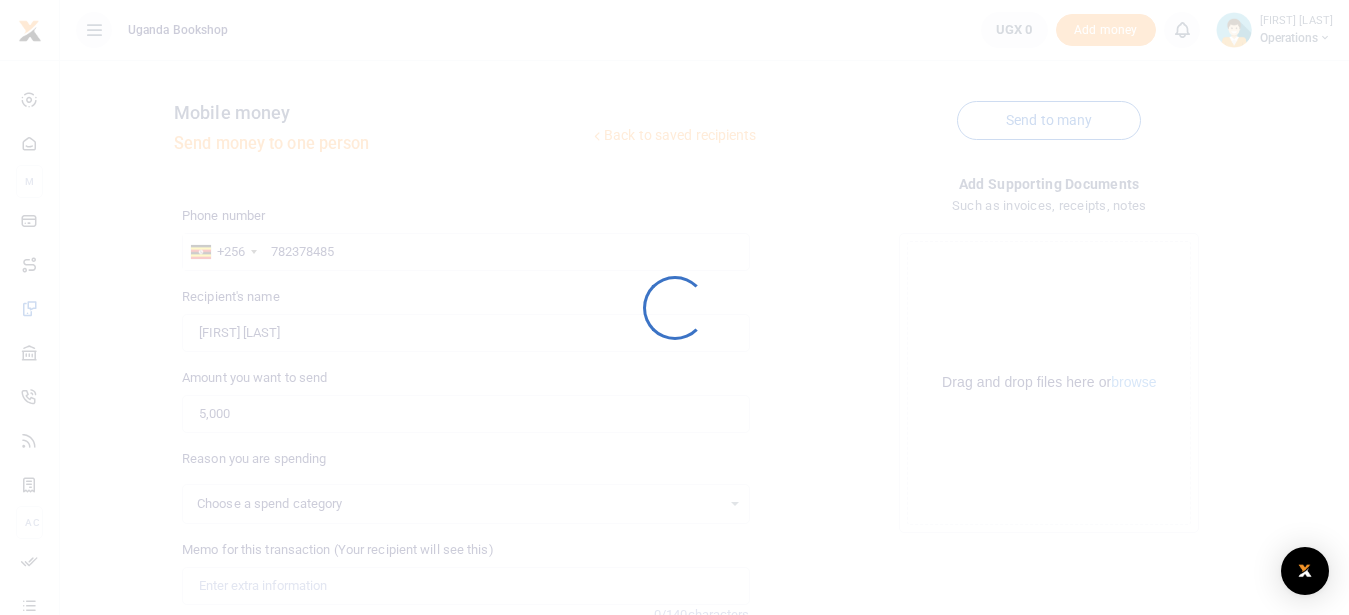 scroll, scrollTop: 241, scrollLeft: 0, axis: vertical 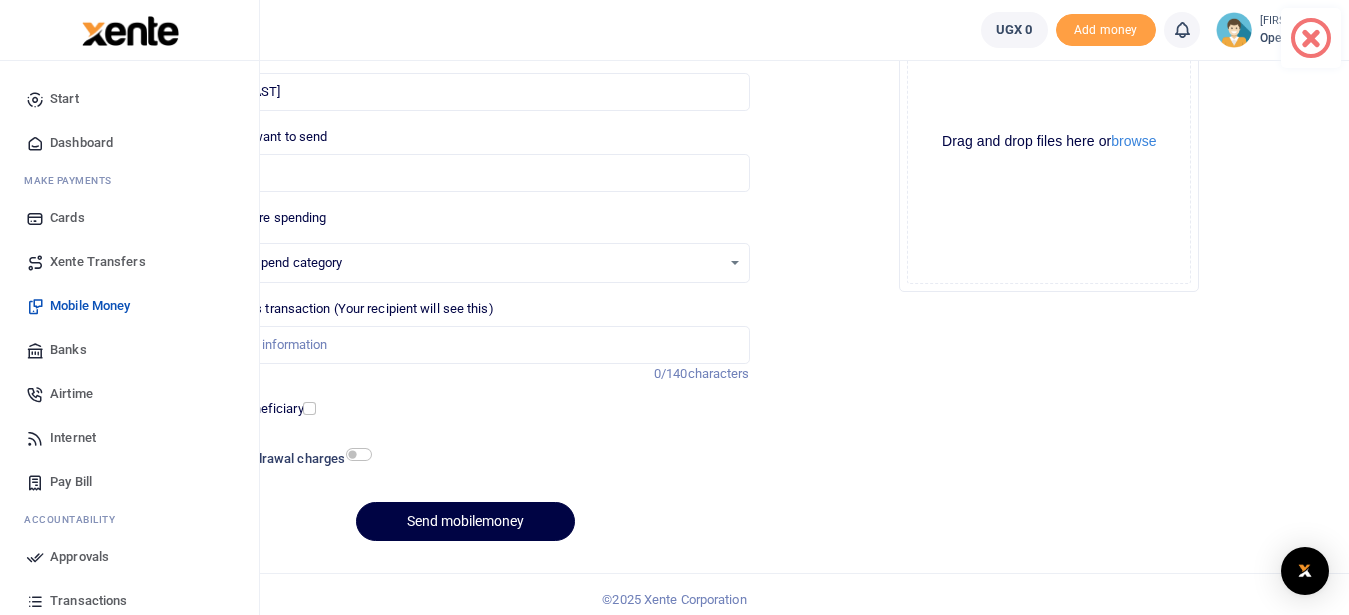 click on "Dashboard" at bounding box center (81, 143) 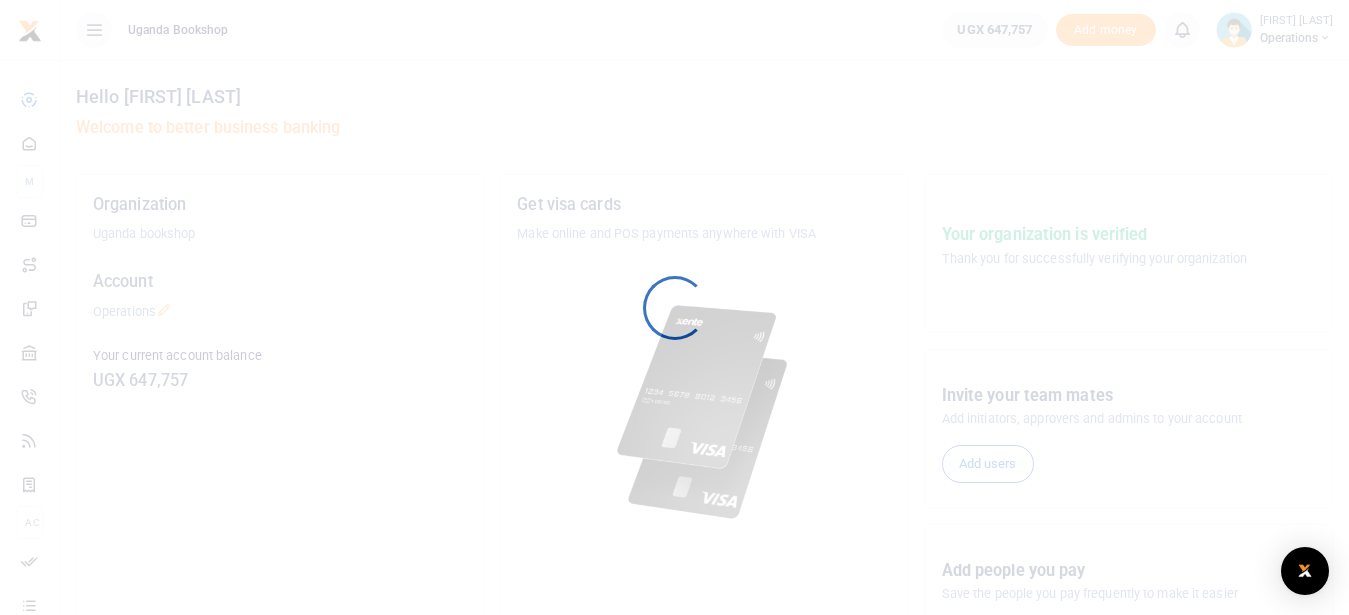 scroll, scrollTop: 0, scrollLeft: 0, axis: both 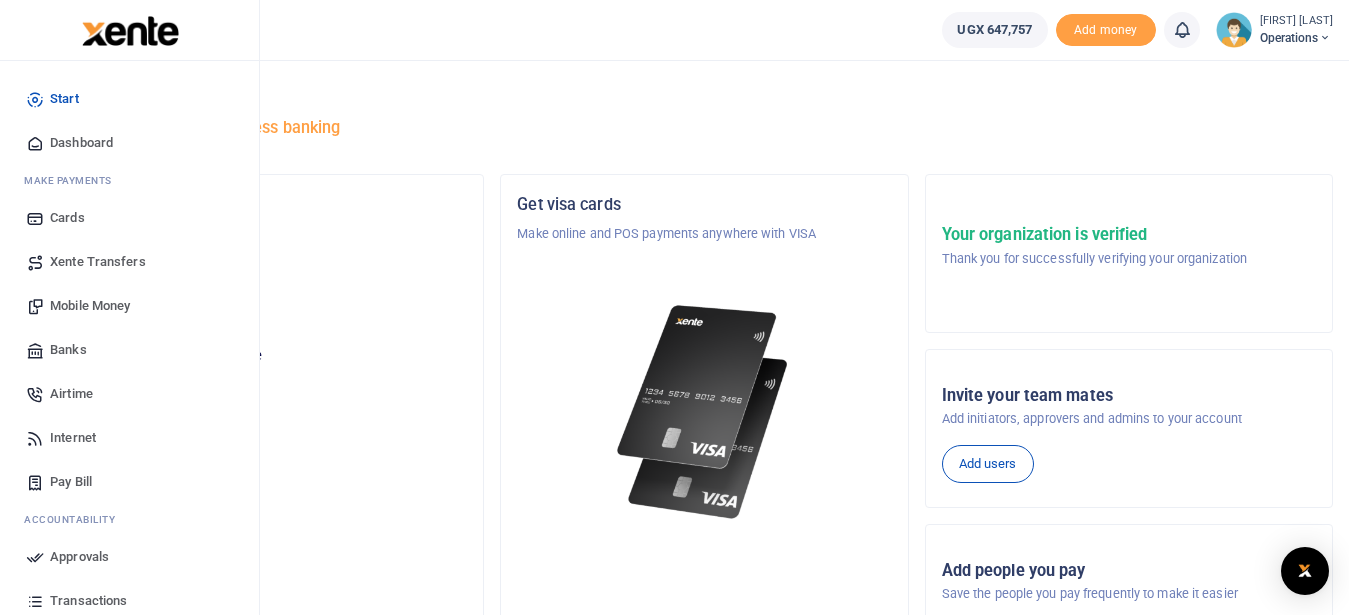 click on "Mobile Money" at bounding box center [90, 306] 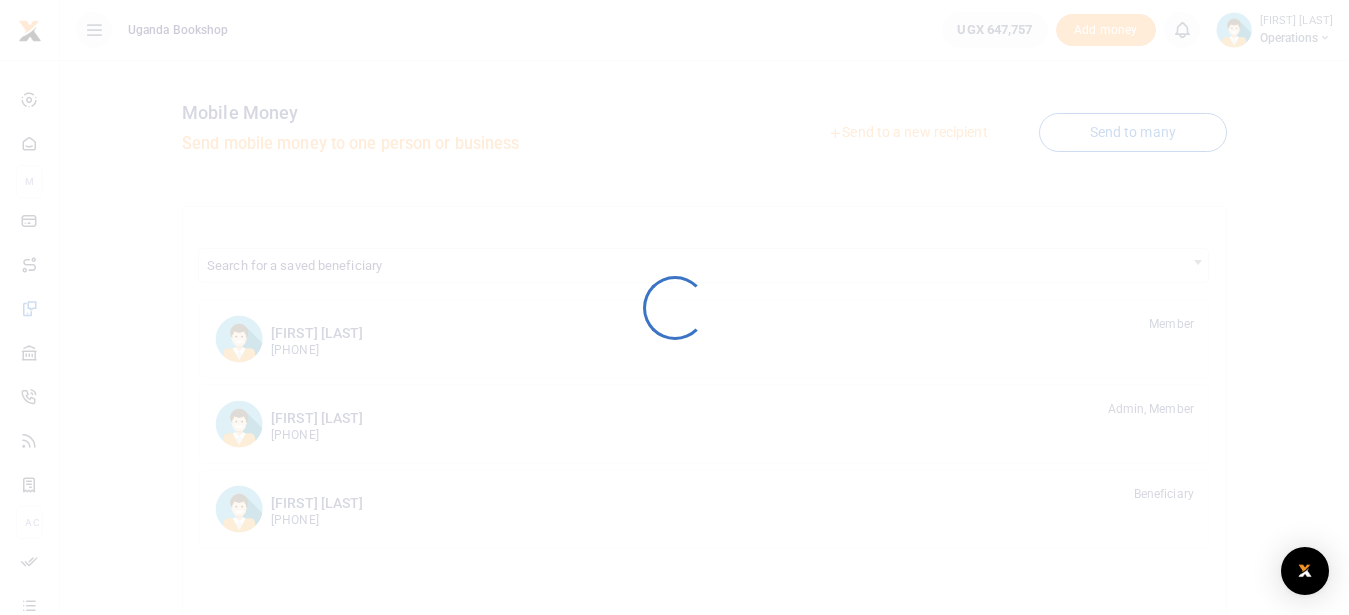 scroll, scrollTop: 0, scrollLeft: 0, axis: both 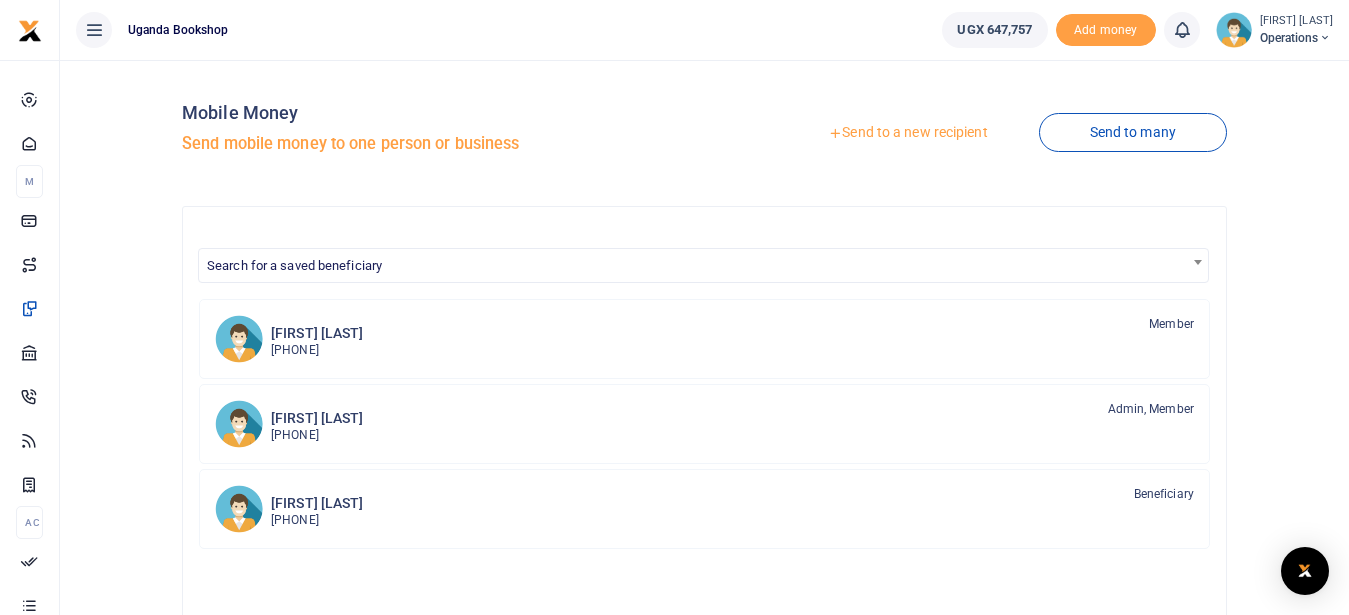 click on "Send to a new recipient" at bounding box center (907, 133) 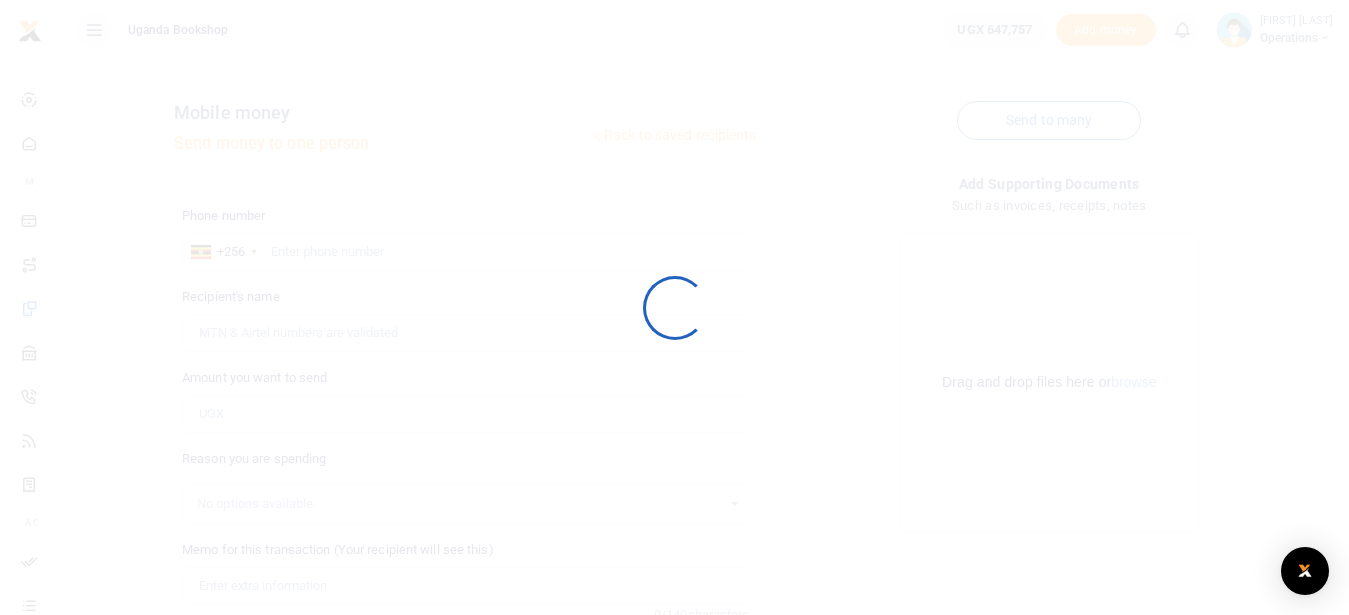 scroll, scrollTop: 0, scrollLeft: 0, axis: both 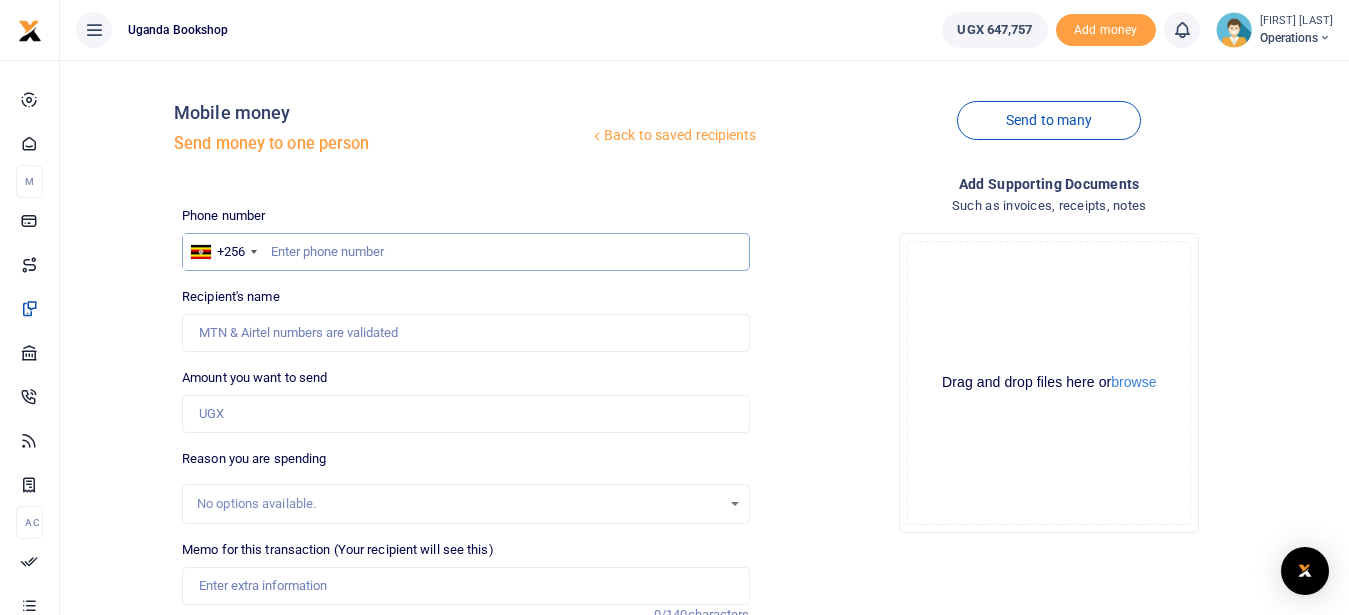 click at bounding box center (465, 252) 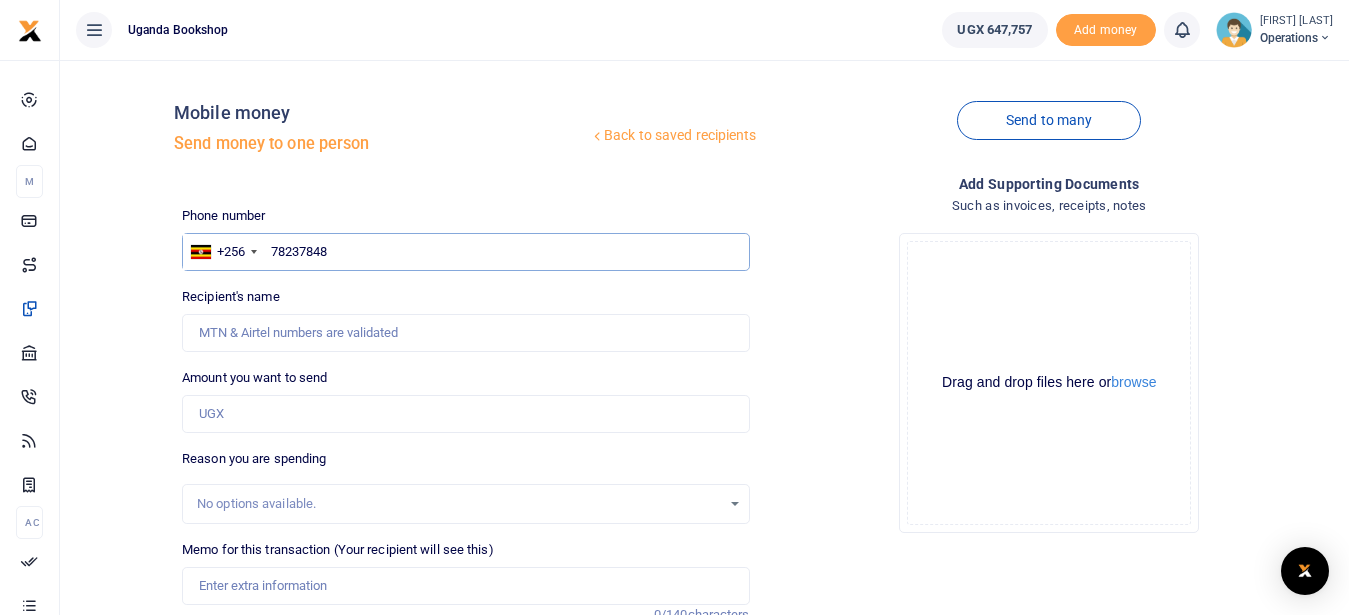 type on "782378485" 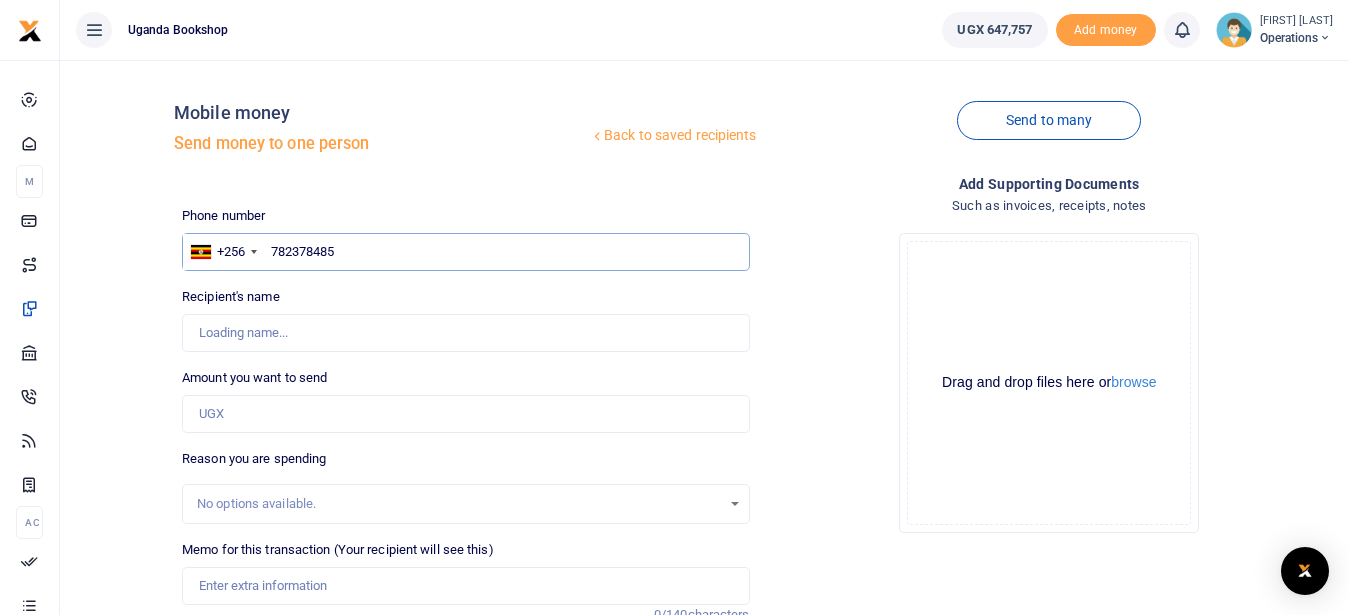 type on "Henry Ssengonge" 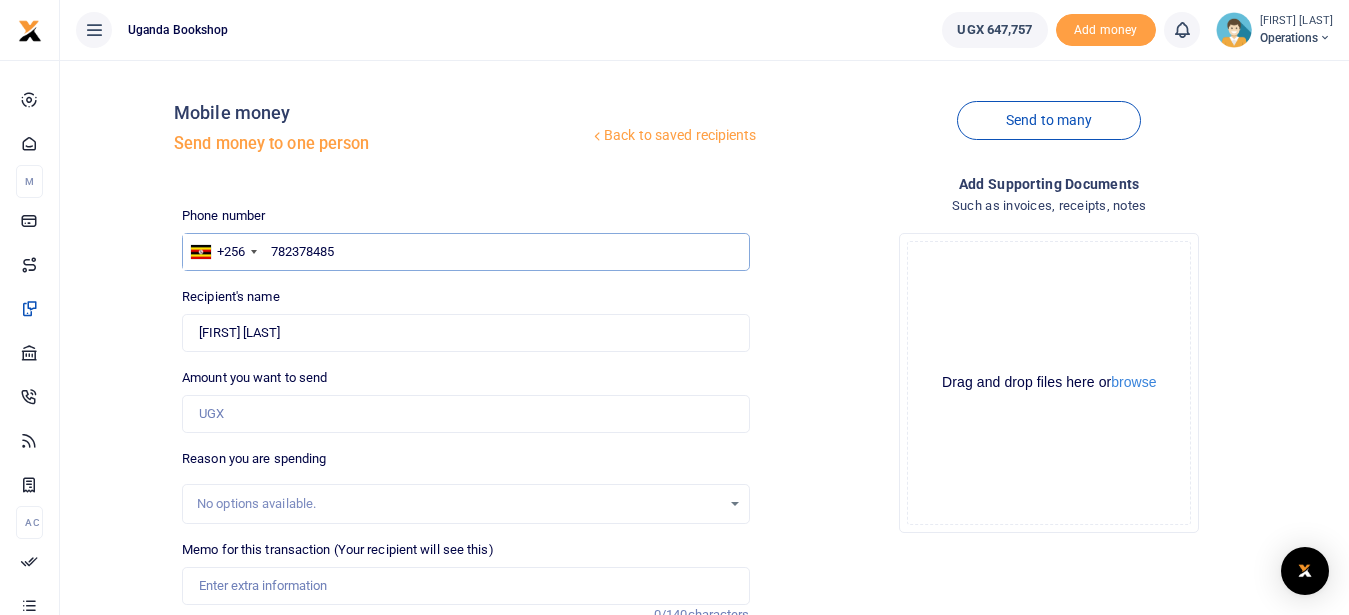 type on "782378485" 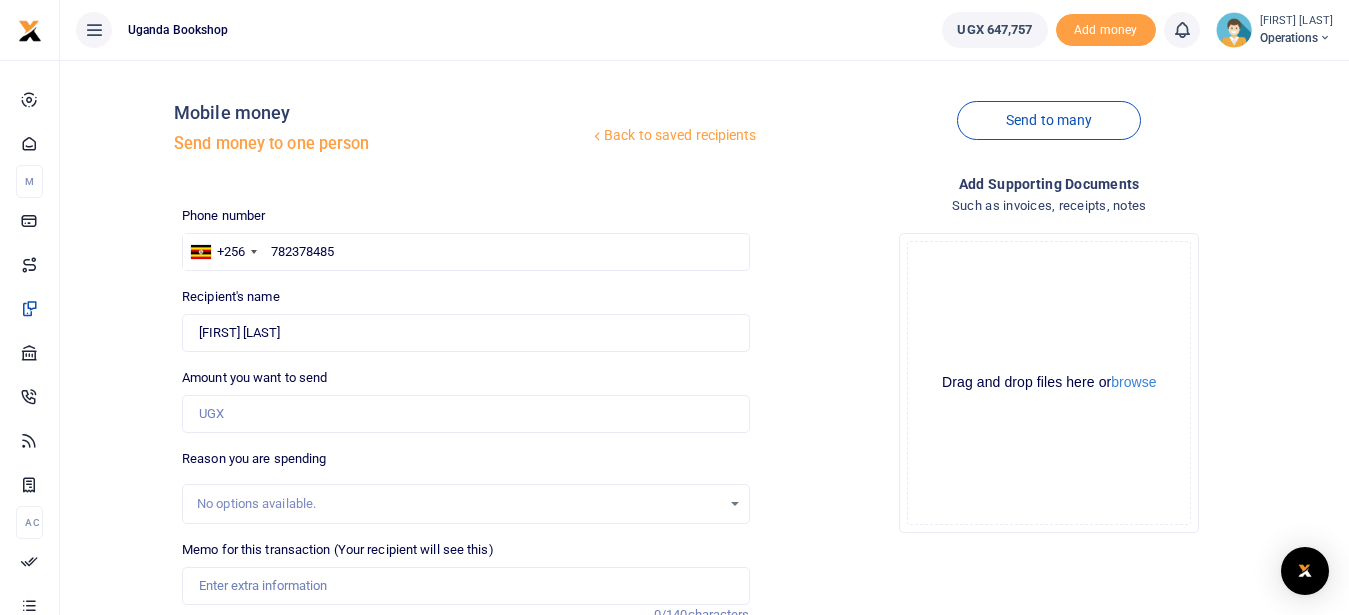 click on "No options available." at bounding box center (458, 504) 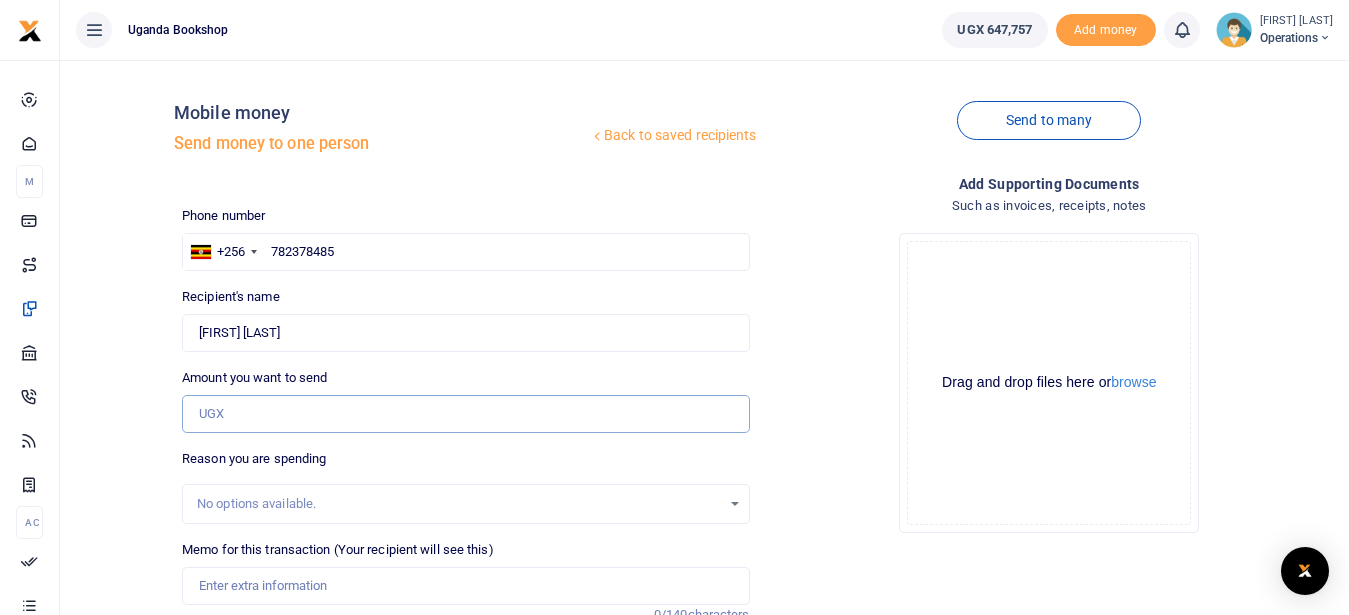click on "Amount you want to send" at bounding box center (465, 414) 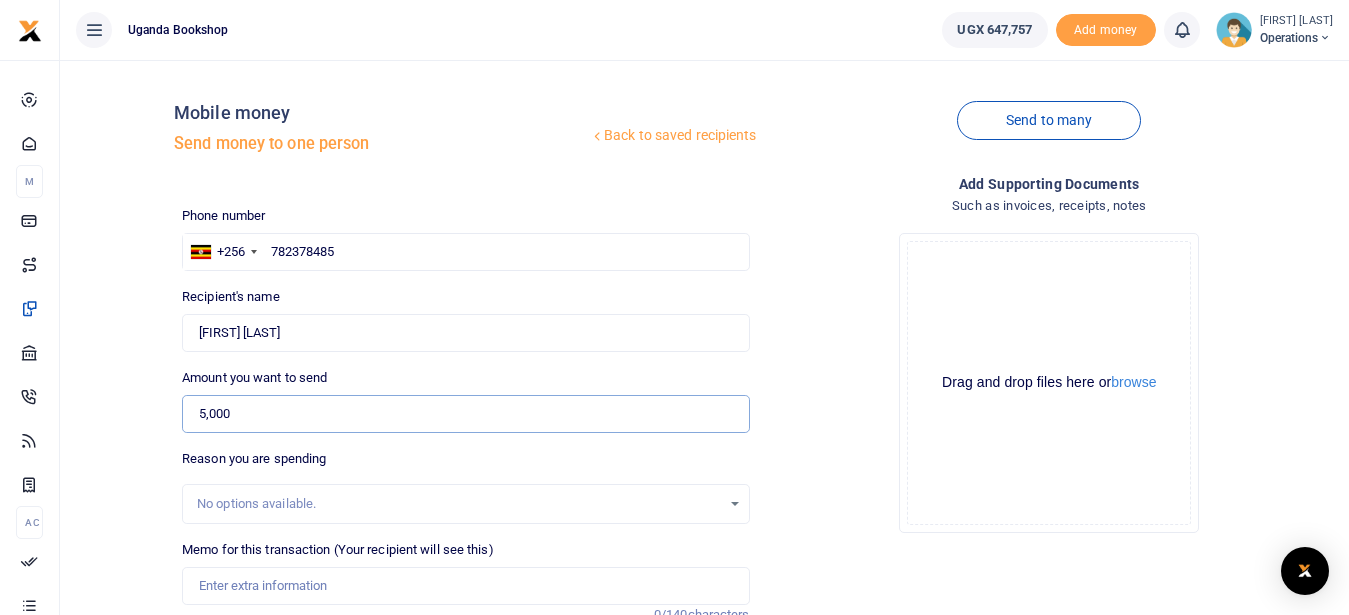 type on "5,000" 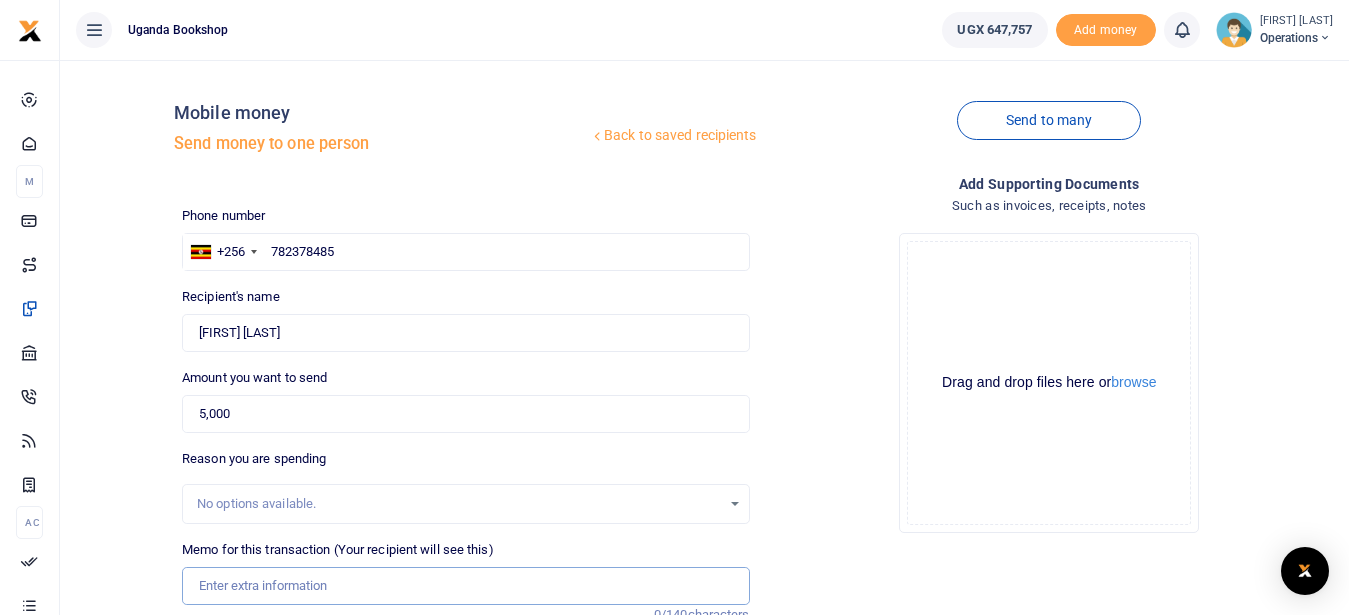 click on "Memo for this transaction (Your recipient will see this)" at bounding box center (465, 586) 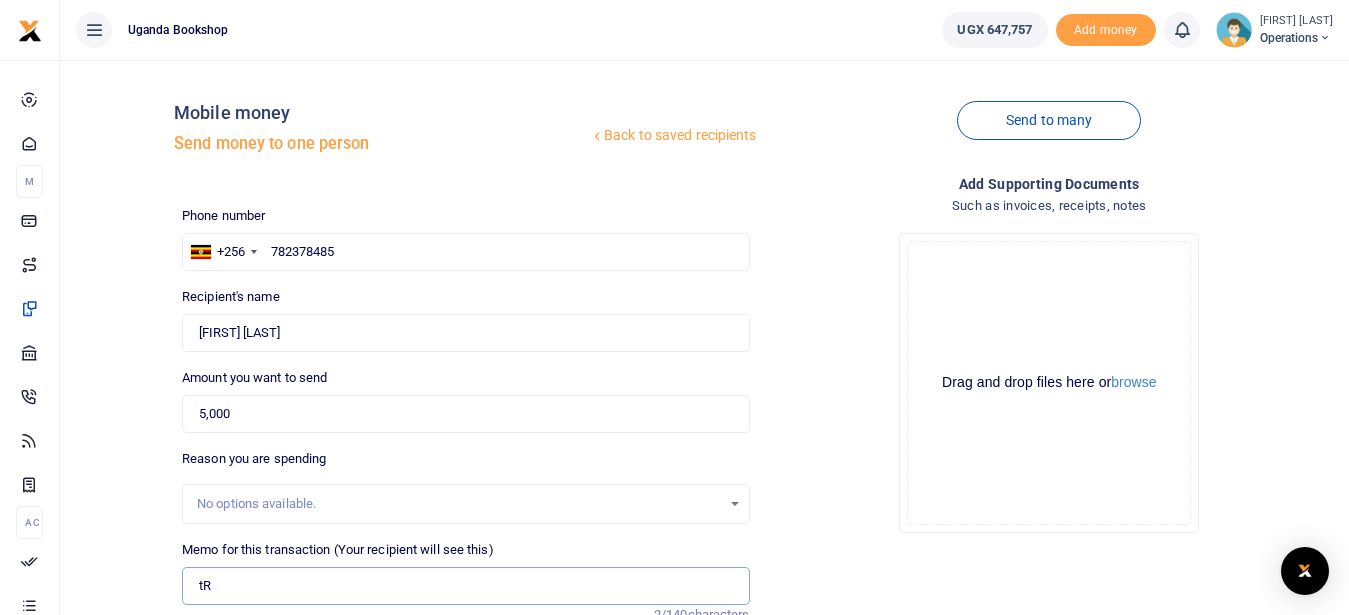 type on "t" 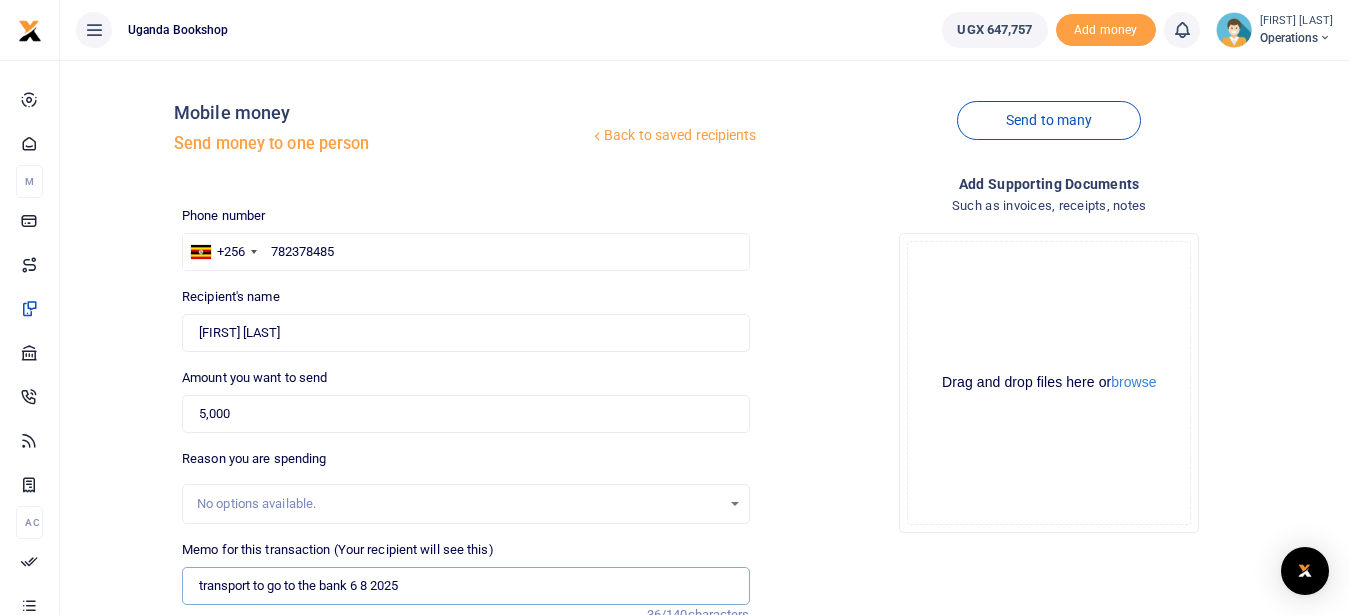 click on "transport to go to the bank 6 8 2025" at bounding box center [465, 586] 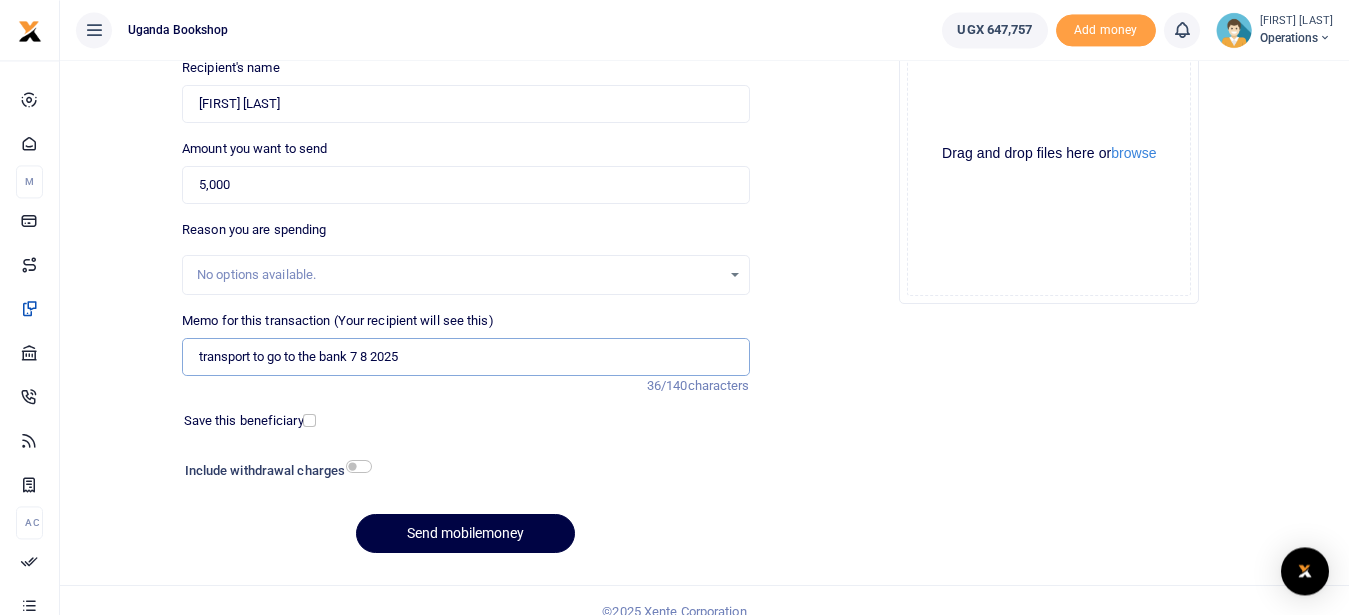 scroll, scrollTop: 251, scrollLeft: 0, axis: vertical 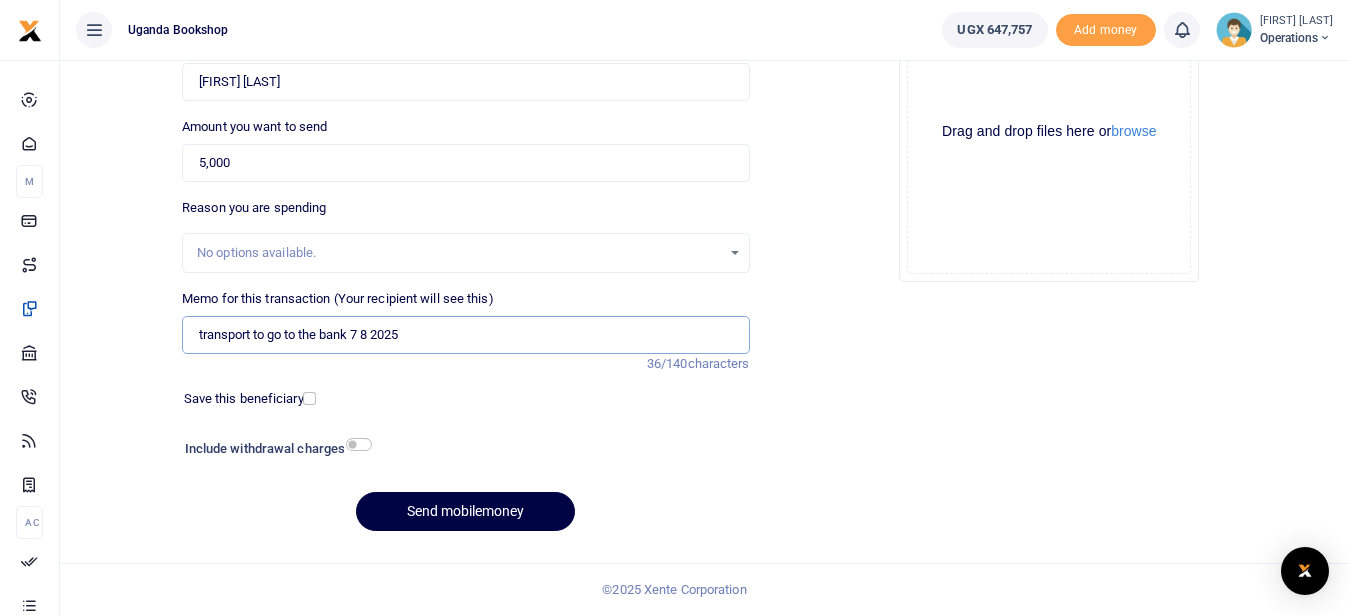 type on "transport to go to the bank 7 8 2025" 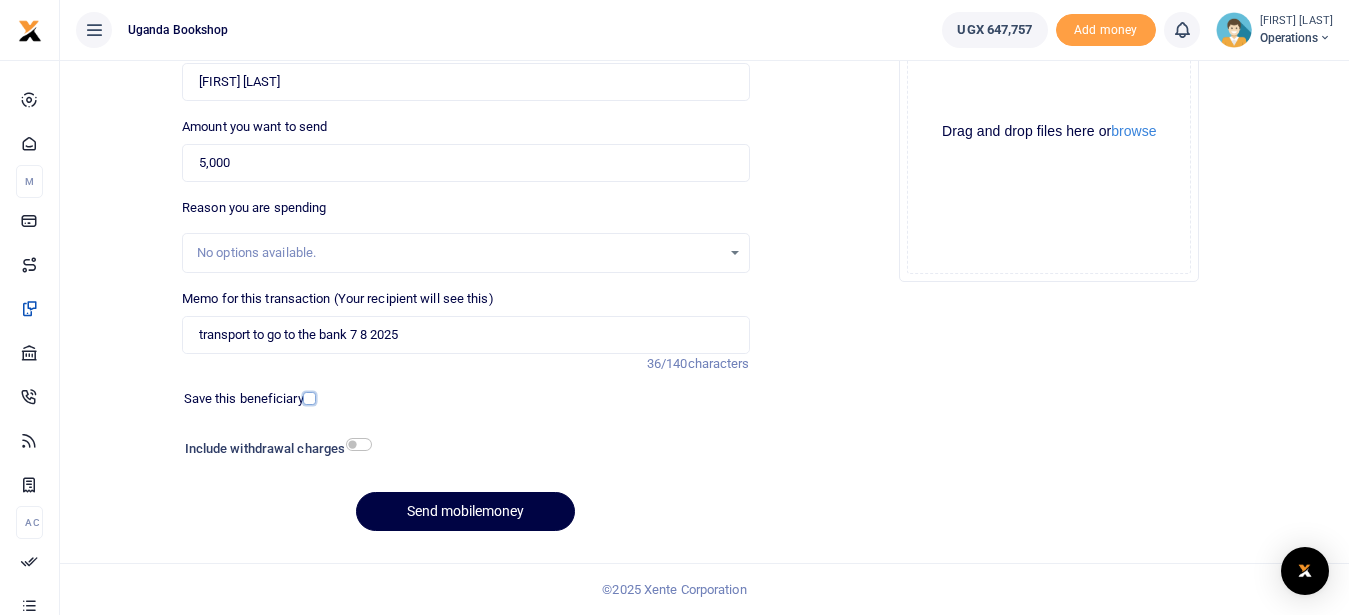 click at bounding box center (309, 398) 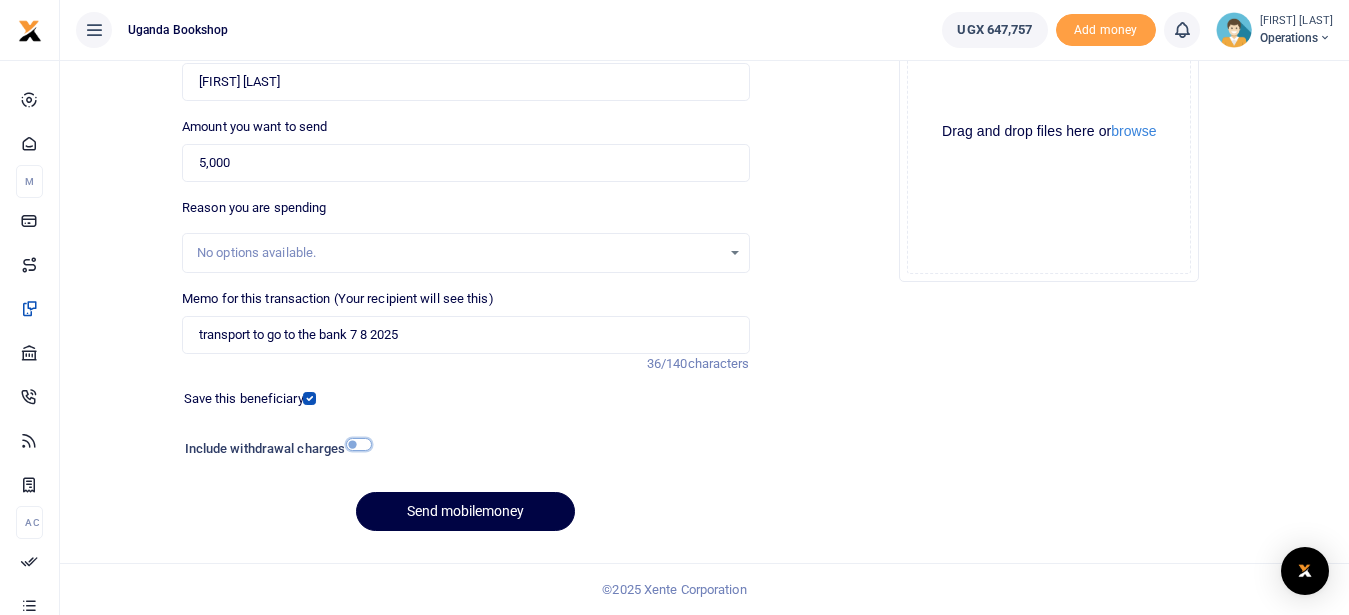 click at bounding box center (359, 444) 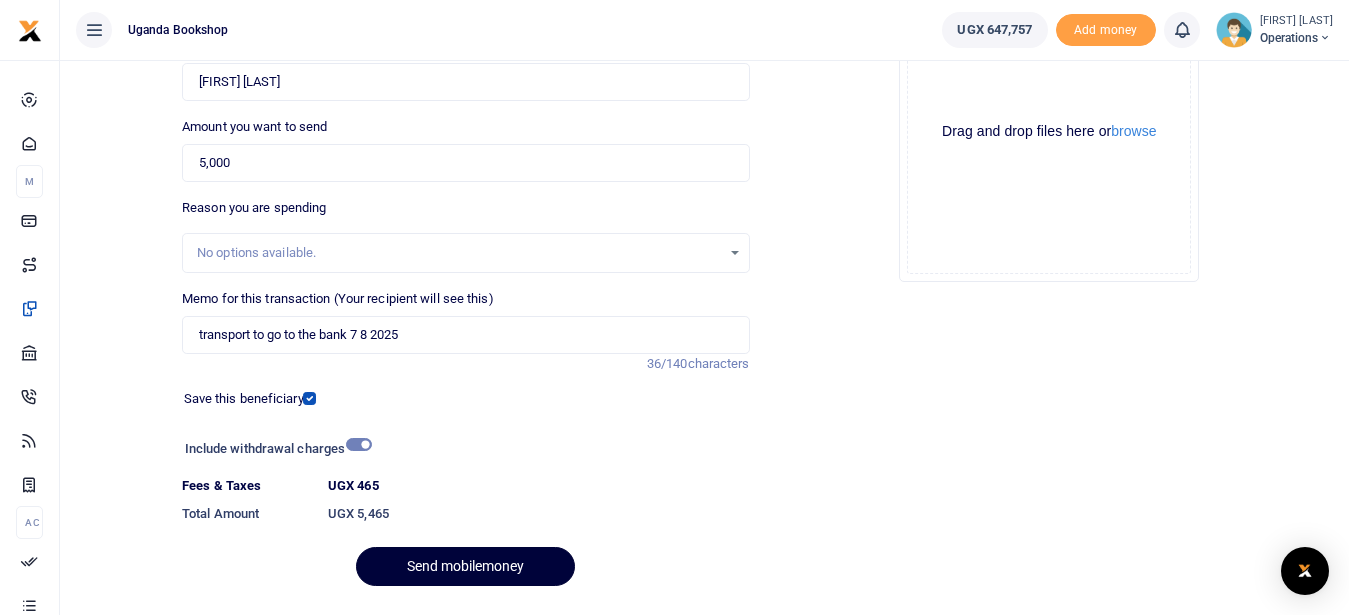 click on "Send mobilemoney" at bounding box center [465, 566] 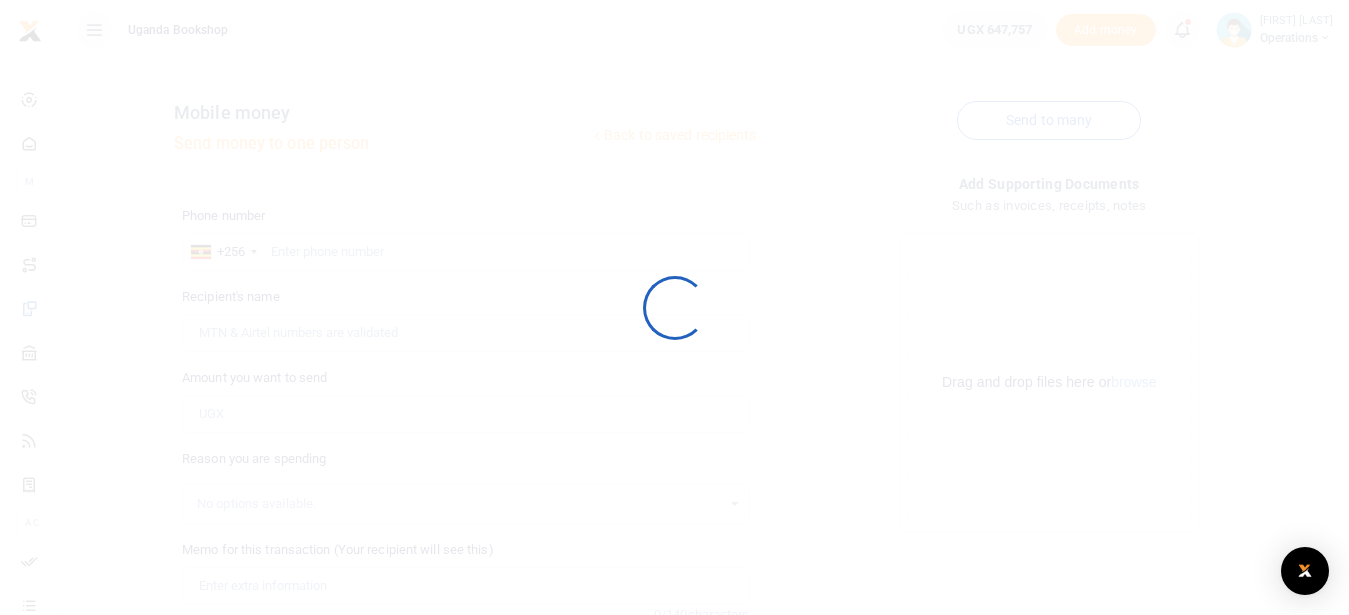 scroll, scrollTop: 0, scrollLeft: 0, axis: both 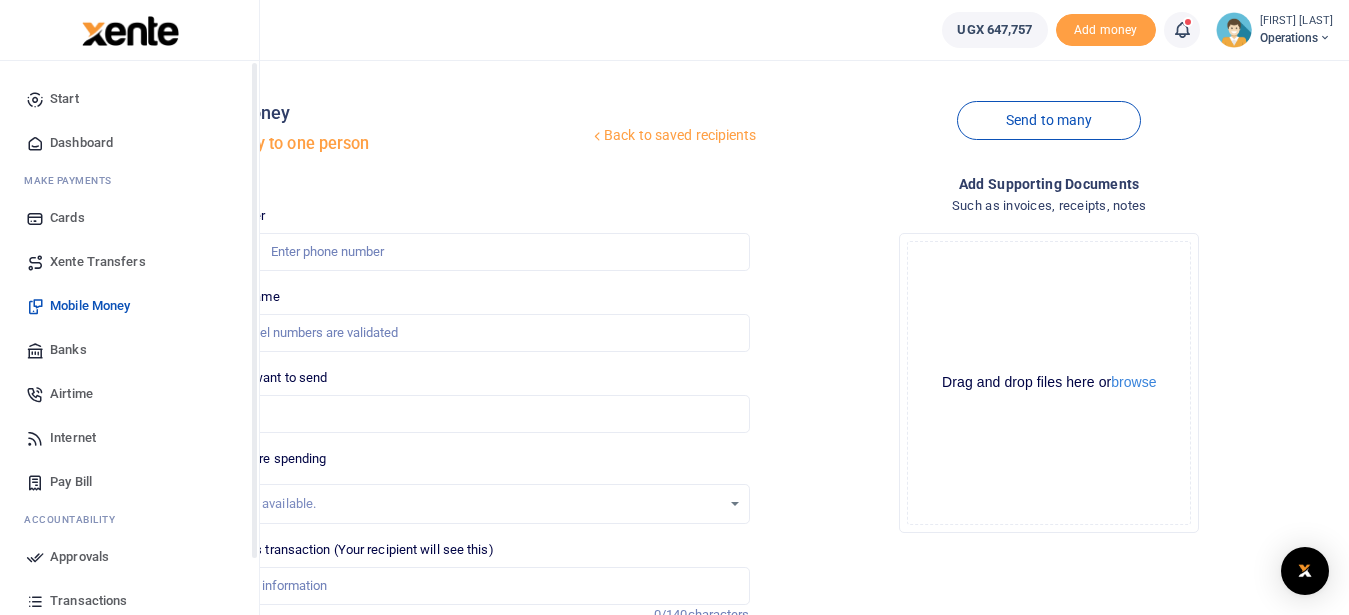 click on "Dashboard" at bounding box center (81, 143) 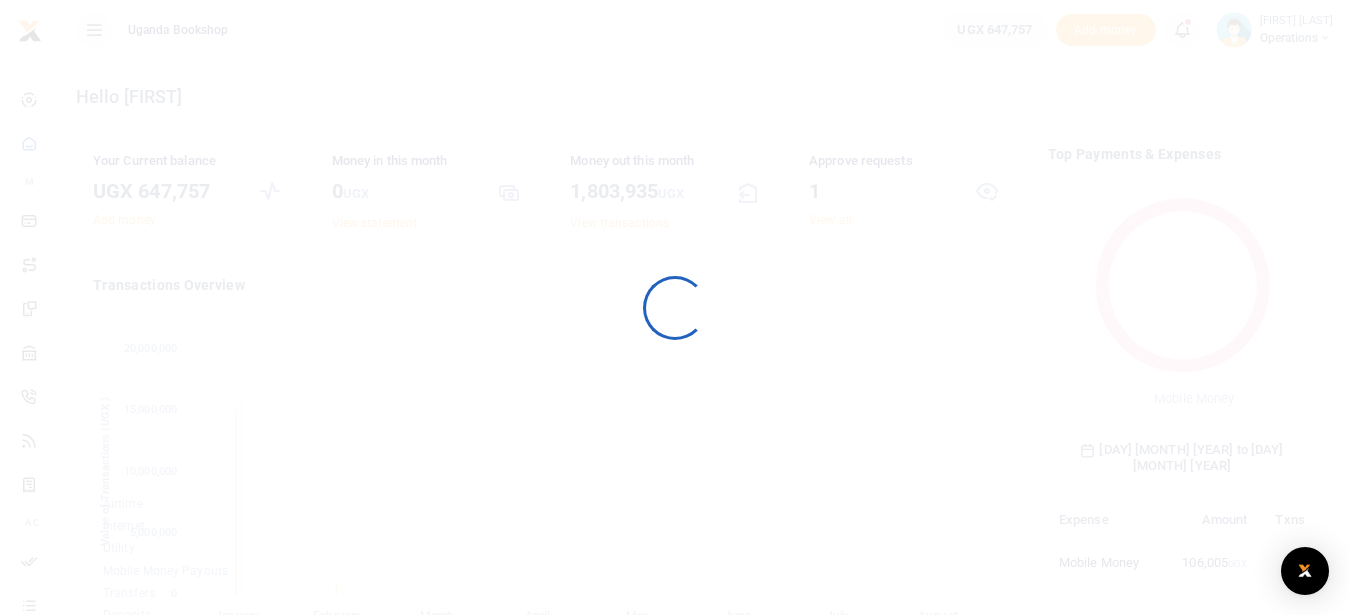 scroll, scrollTop: 0, scrollLeft: 0, axis: both 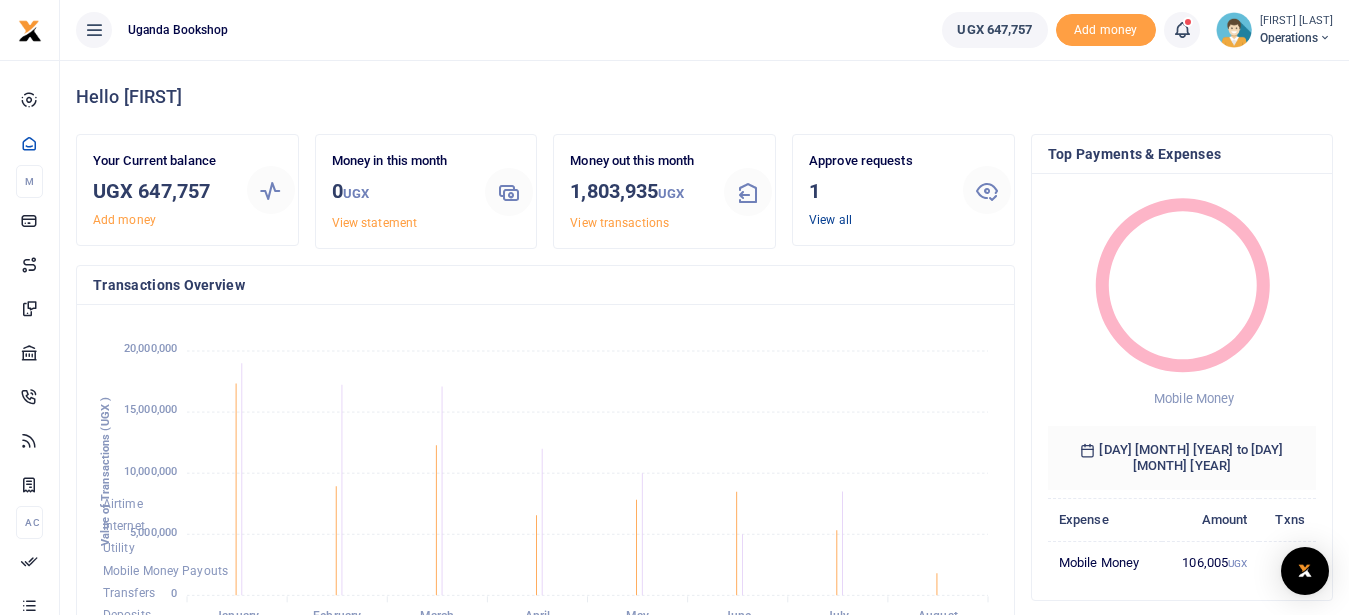 click on "View all" at bounding box center (830, 220) 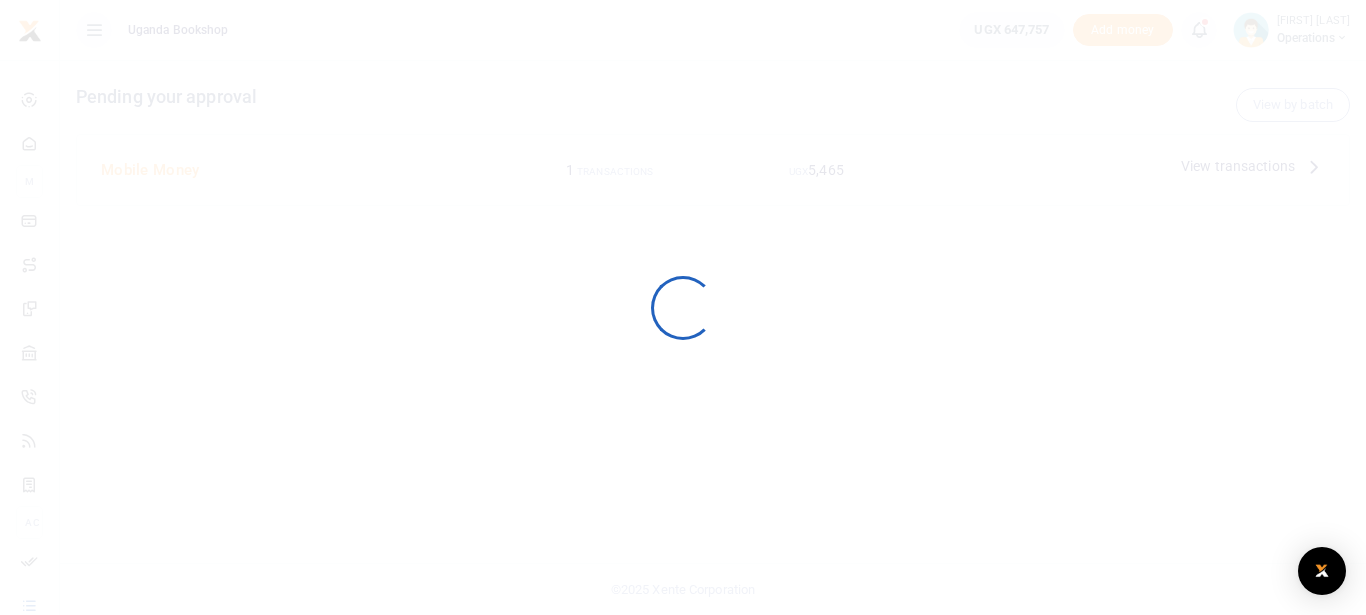 scroll, scrollTop: 0, scrollLeft: 0, axis: both 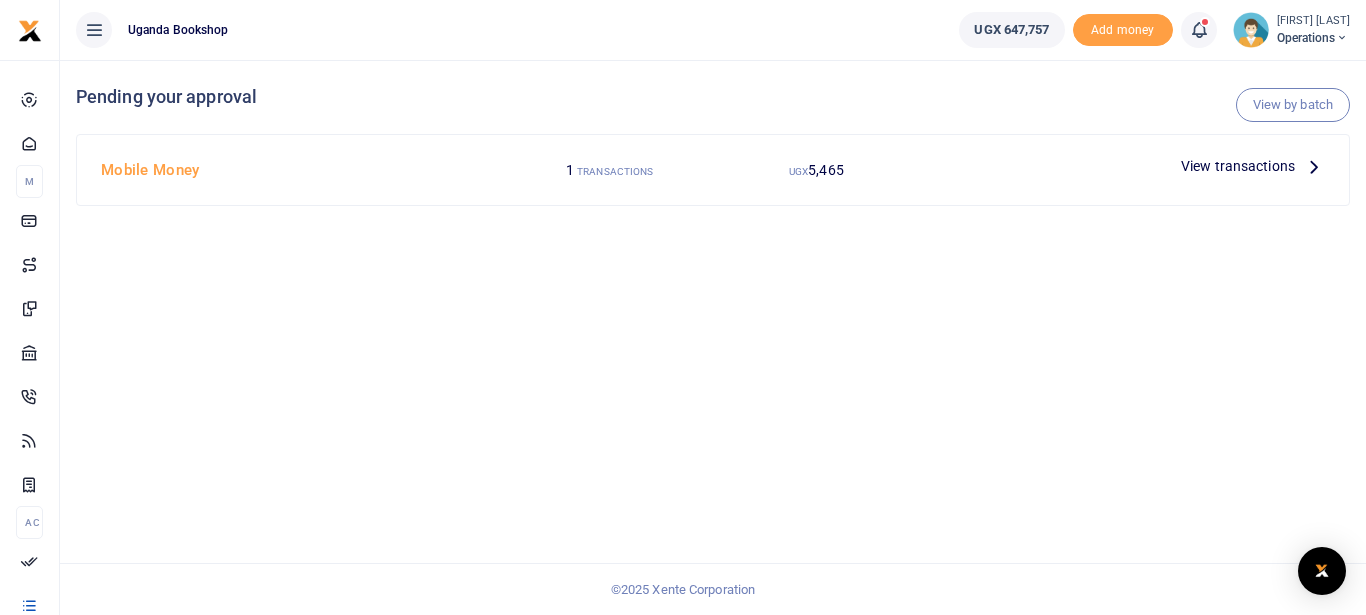 click at bounding box center [1314, 166] 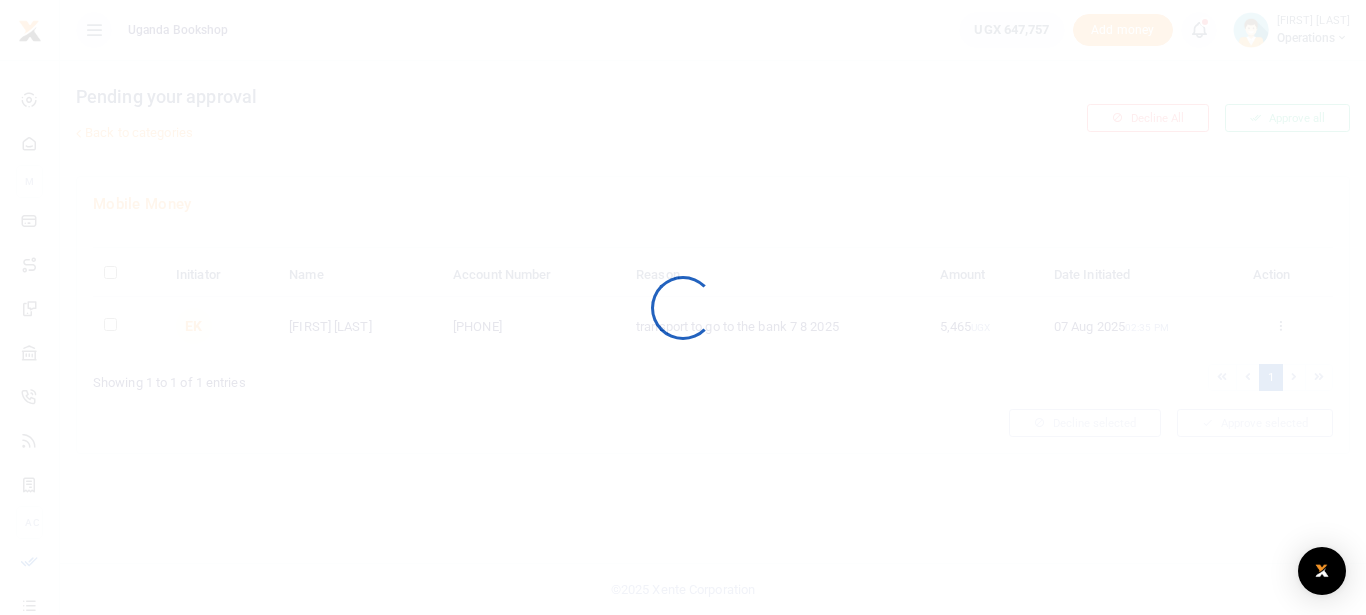 scroll, scrollTop: 0, scrollLeft: 0, axis: both 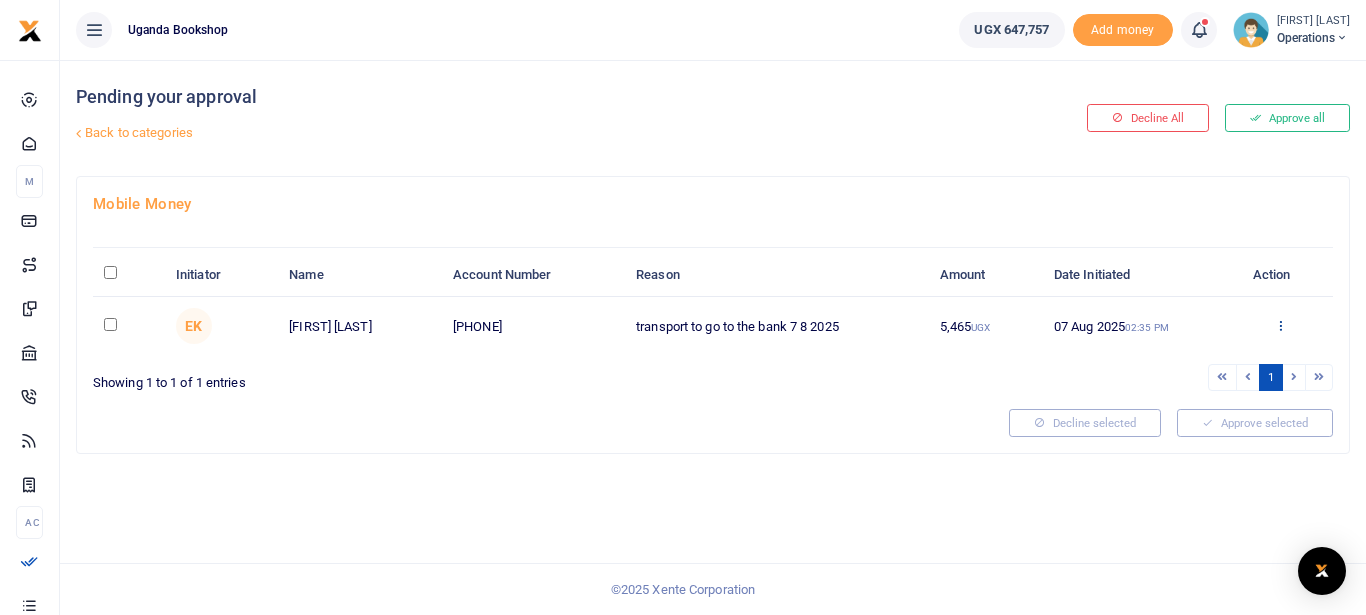 click at bounding box center [1280, 325] 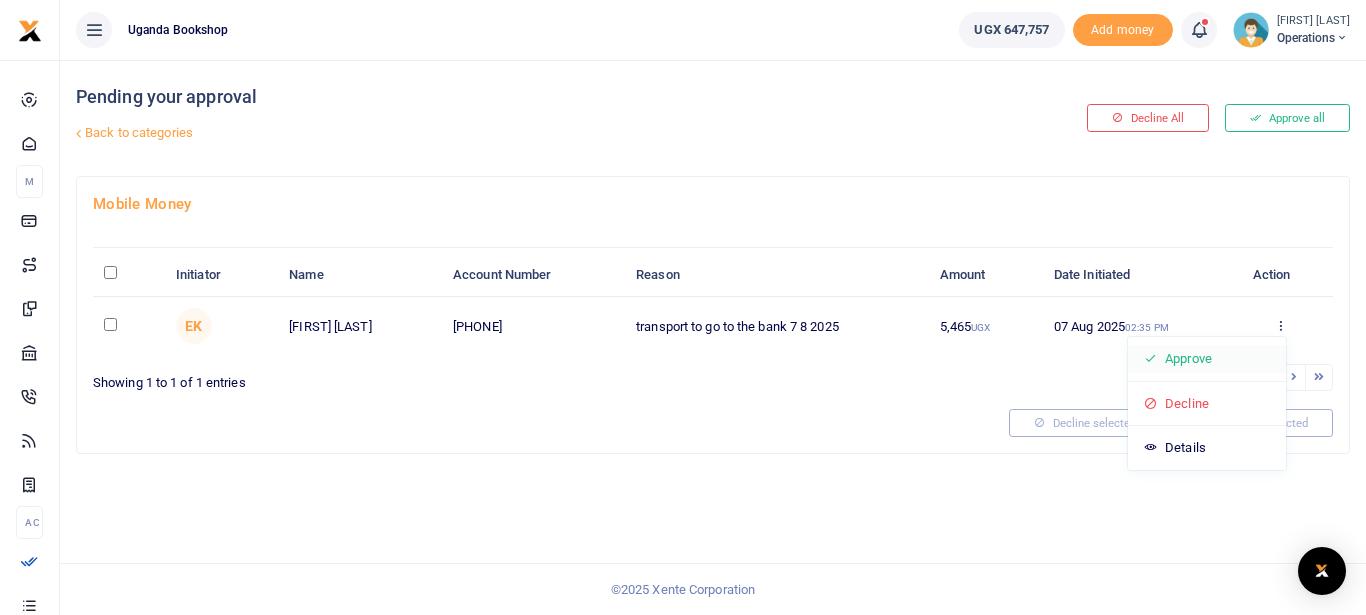 click on "Approve" at bounding box center [1207, 359] 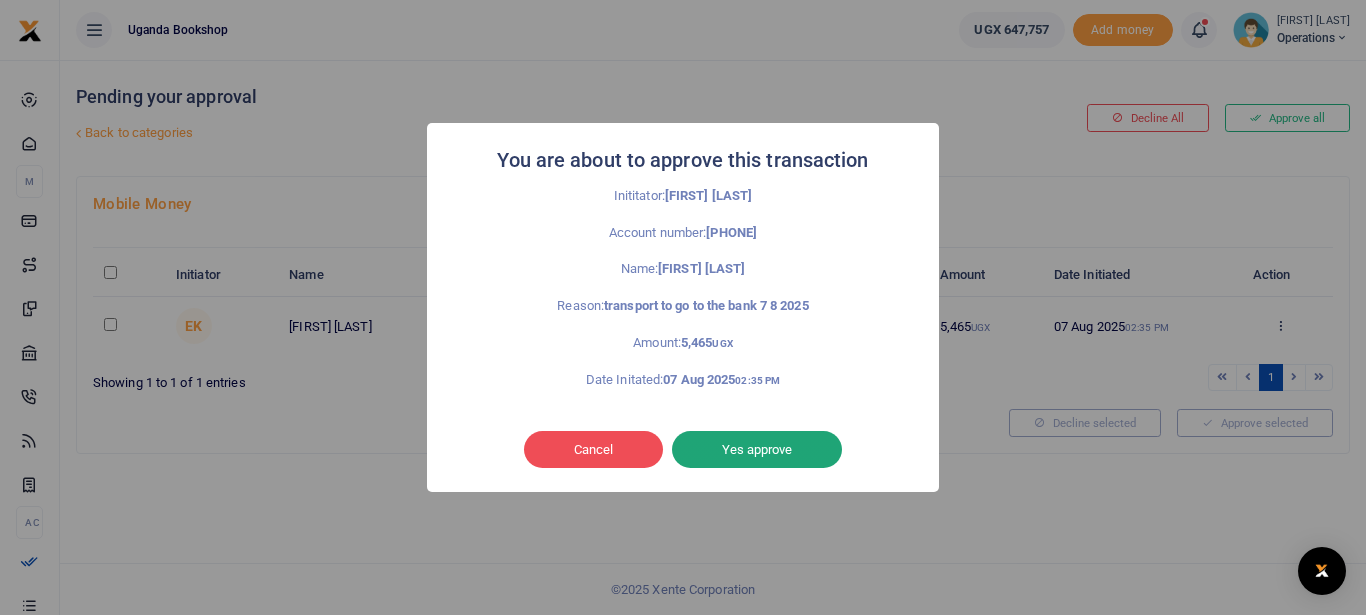 click on "Yes approve" at bounding box center [757, 450] 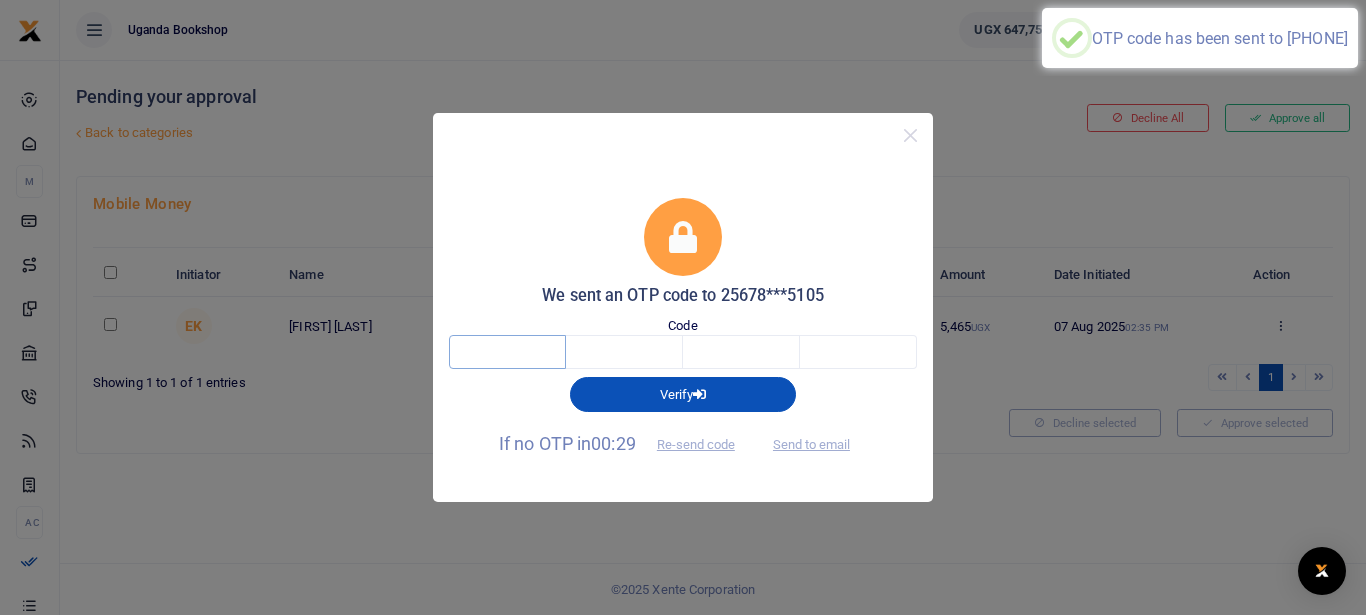 click at bounding box center [507, 352] 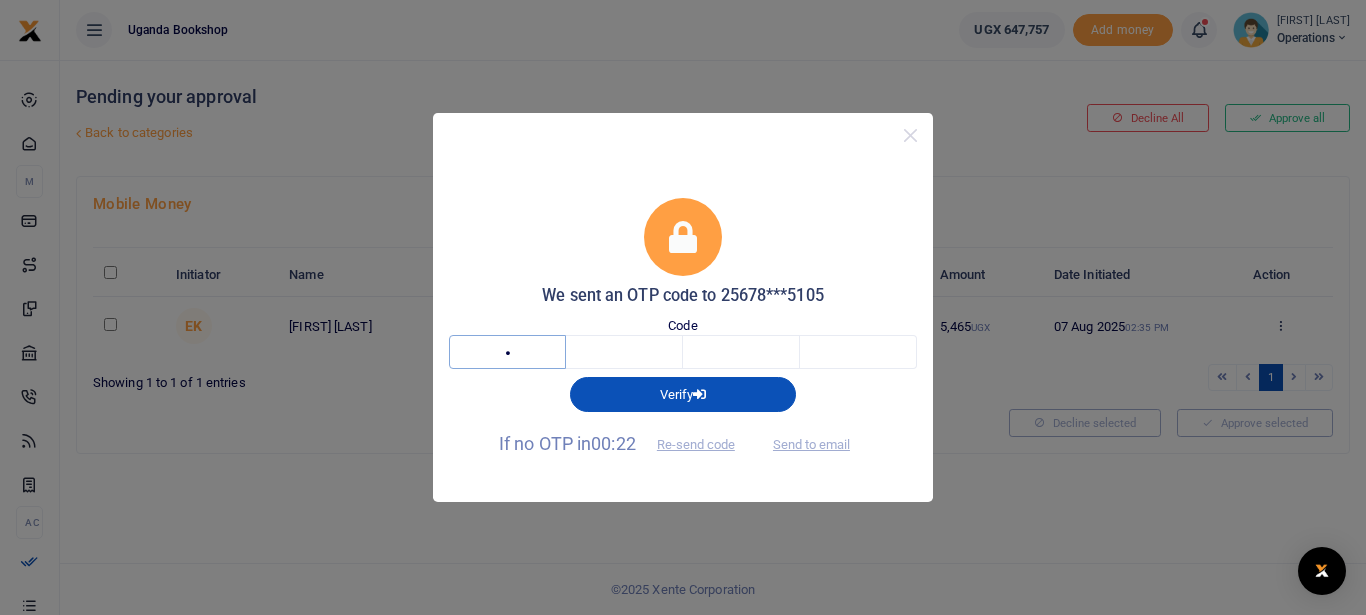 type on "2" 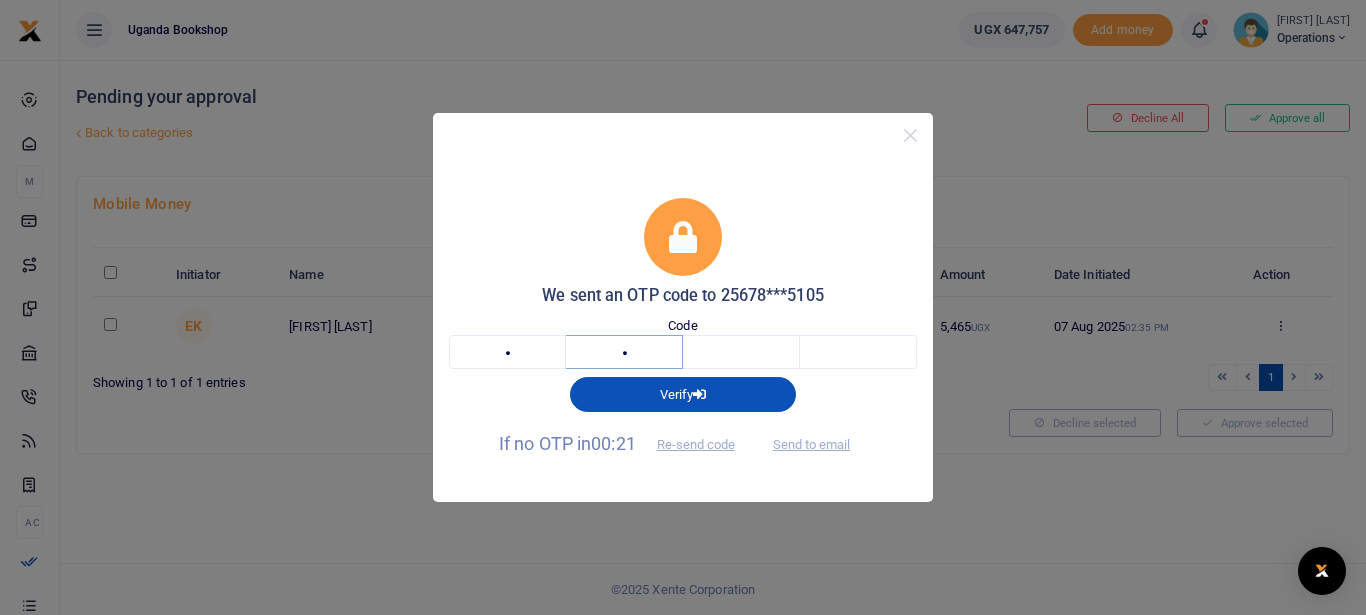 type on "3" 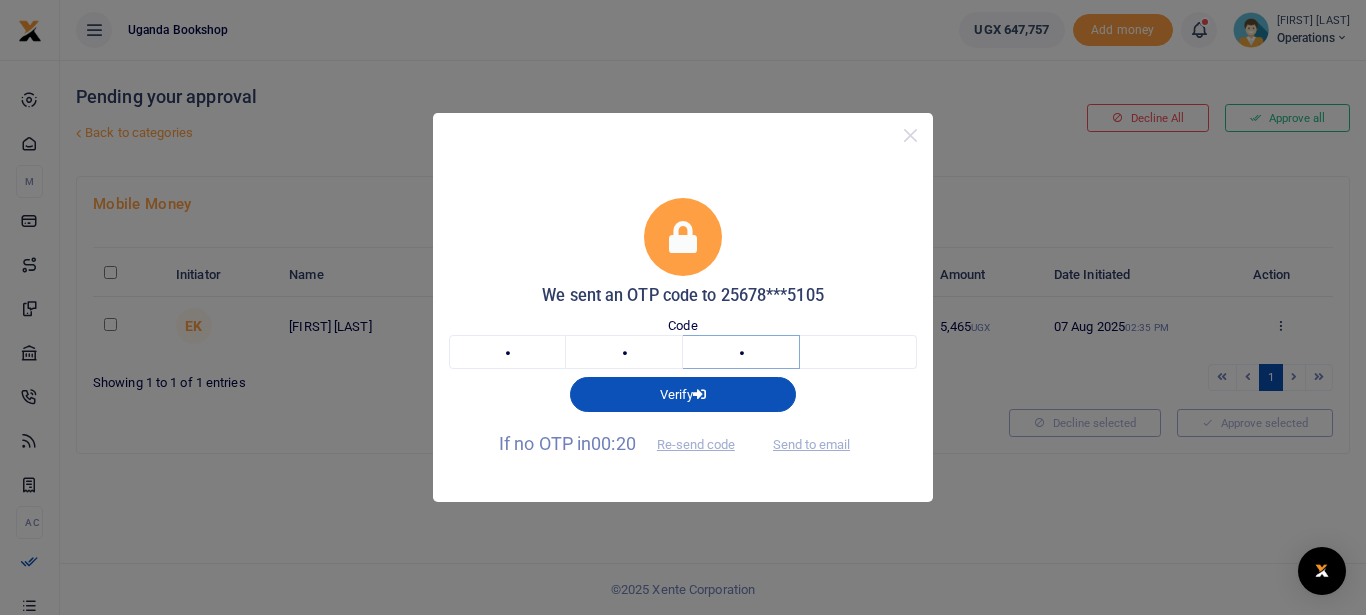 type on "7" 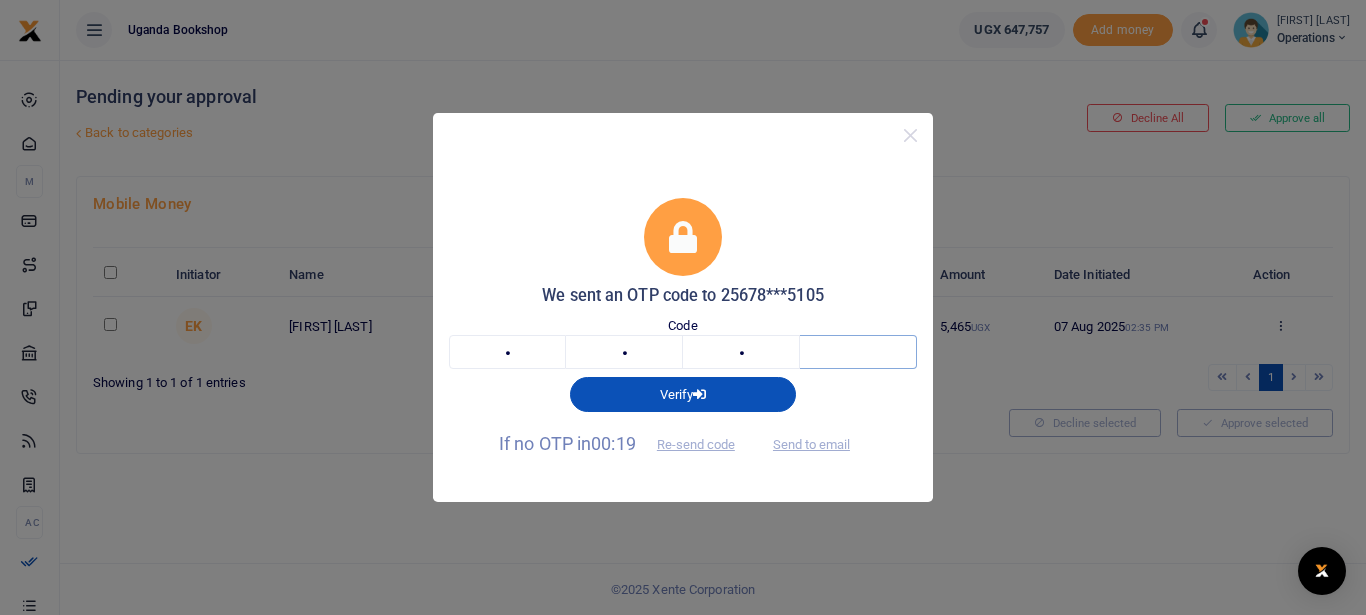 type on "2" 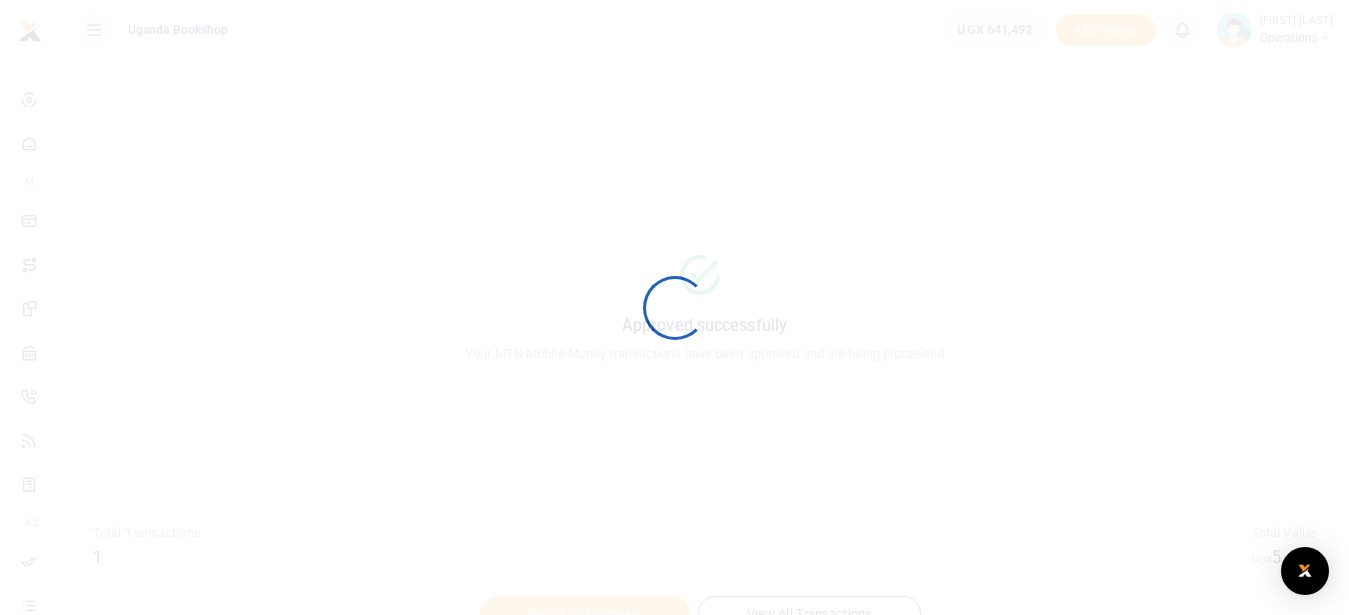 scroll, scrollTop: 0, scrollLeft: 0, axis: both 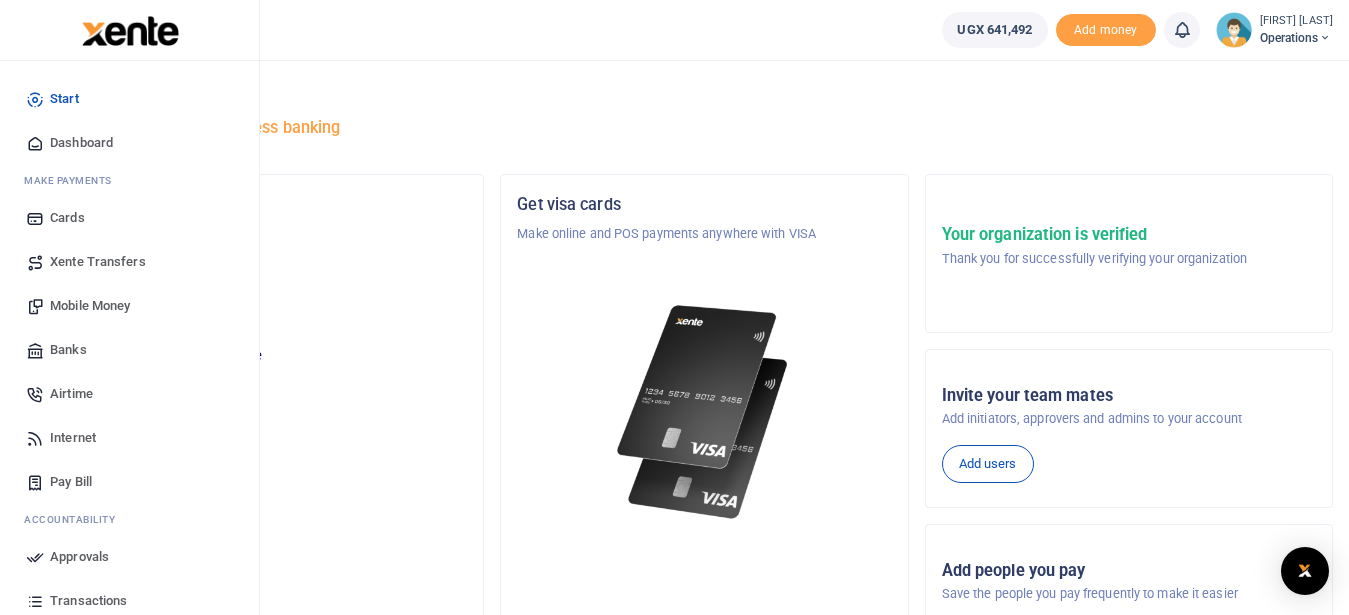 click on "Mobile Money" at bounding box center [90, 306] 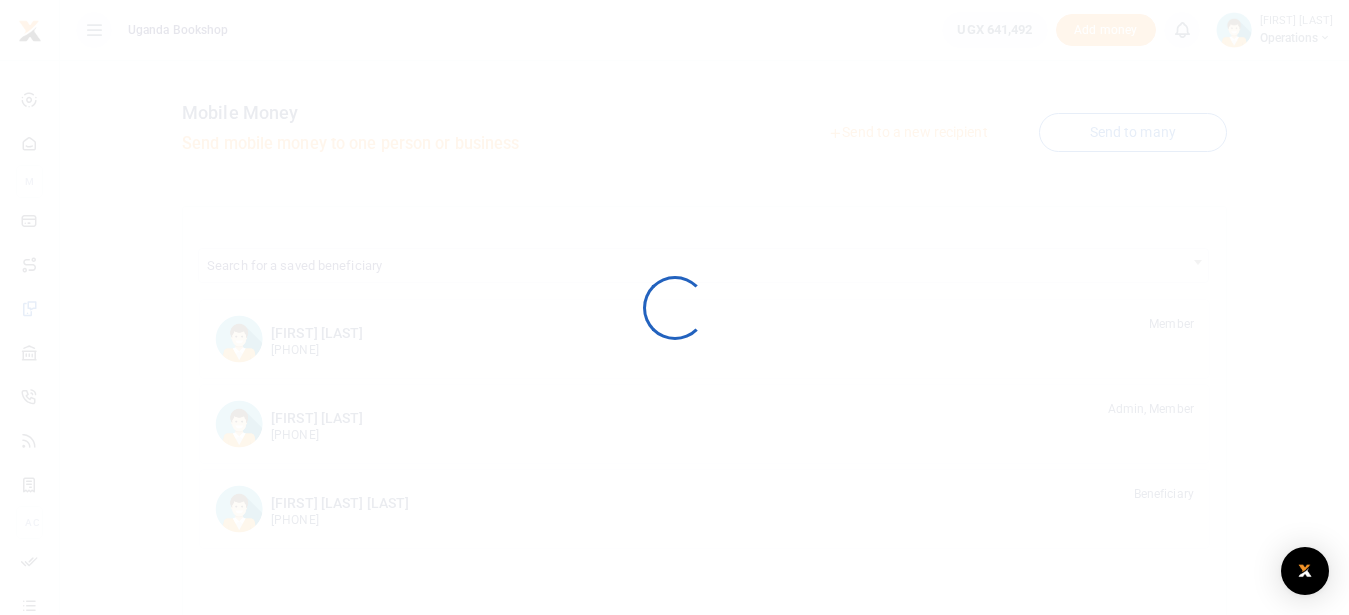 scroll, scrollTop: 0, scrollLeft: 0, axis: both 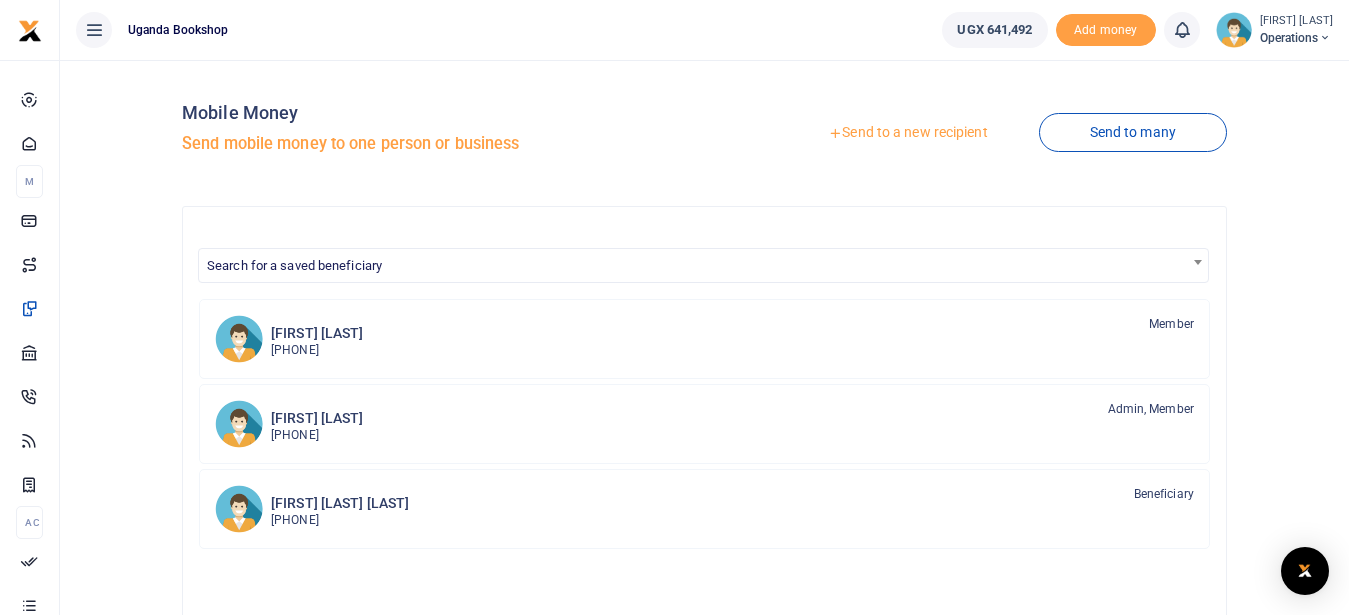 click on "Send to a new recipient" at bounding box center (907, 133) 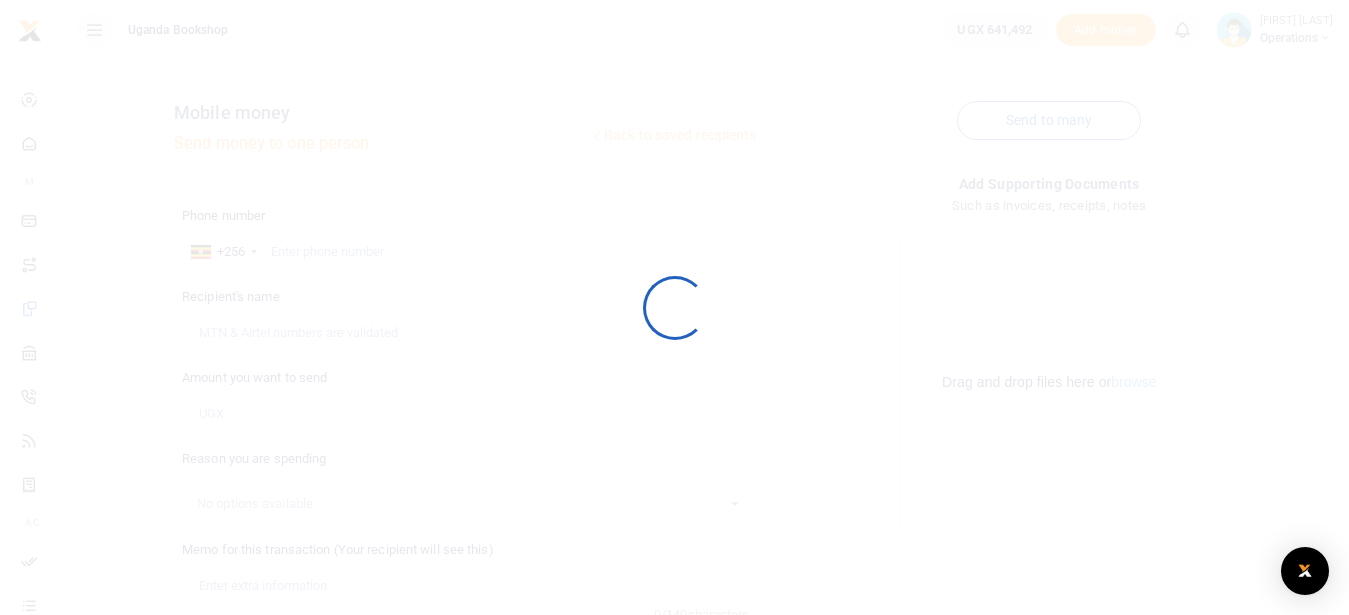 scroll, scrollTop: 0, scrollLeft: 0, axis: both 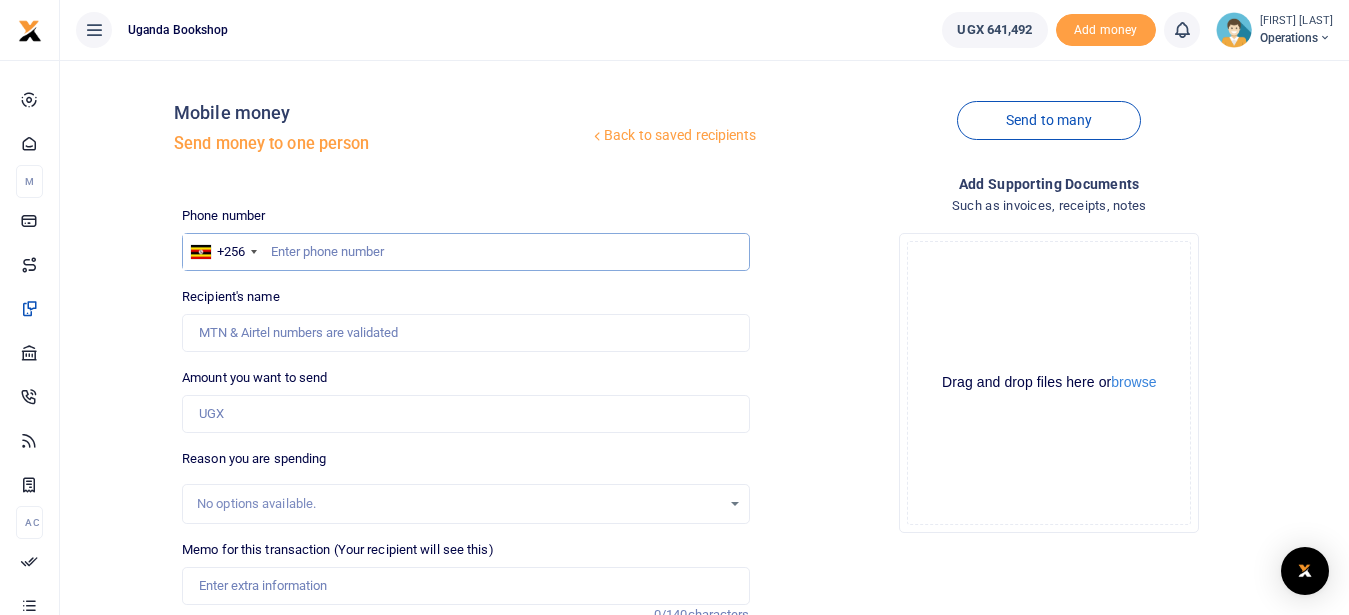 click at bounding box center [465, 252] 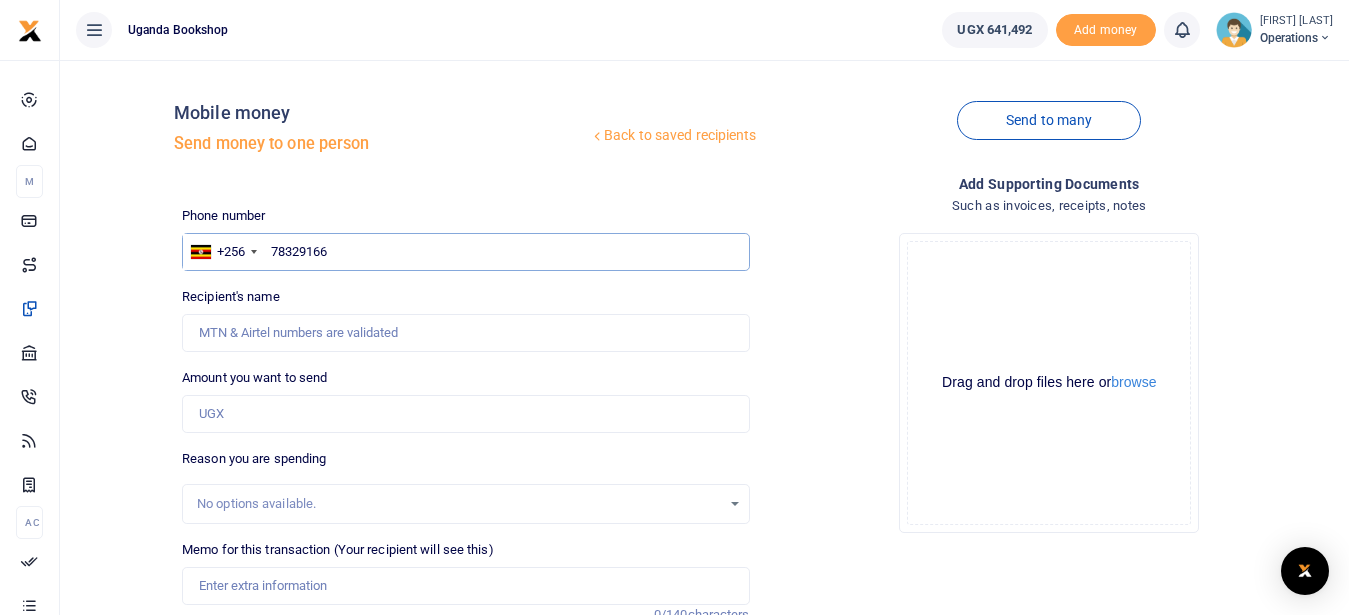 type on "783291664" 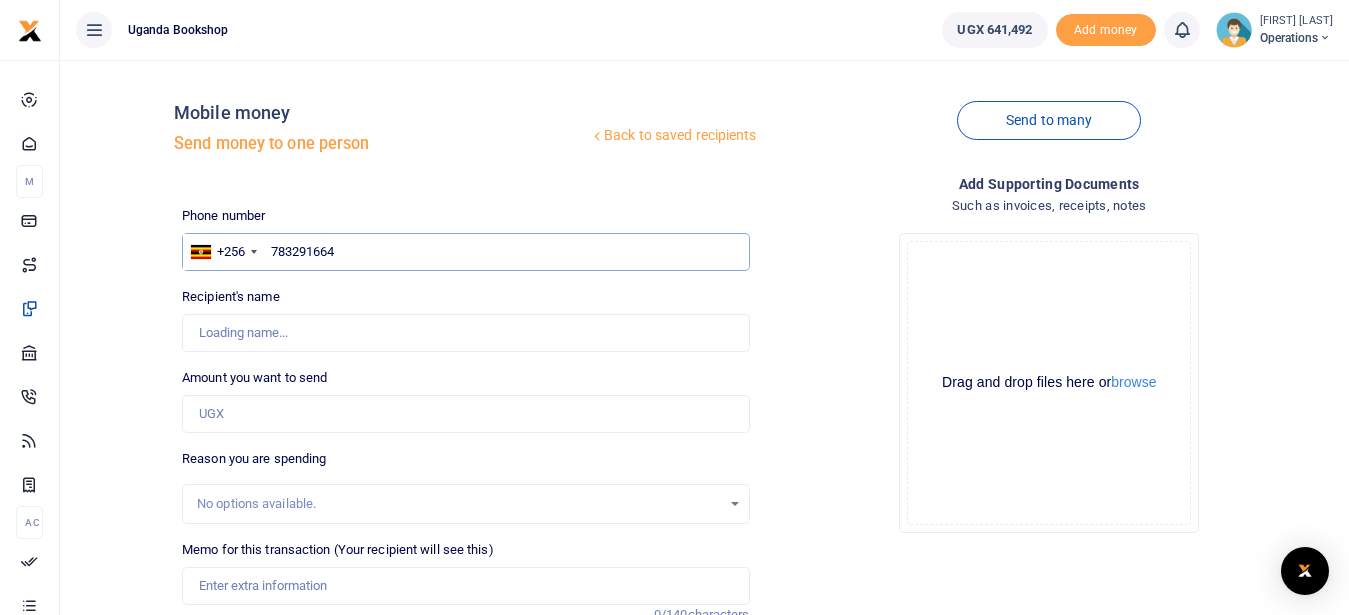 type on "[FIRST] [LAST]" 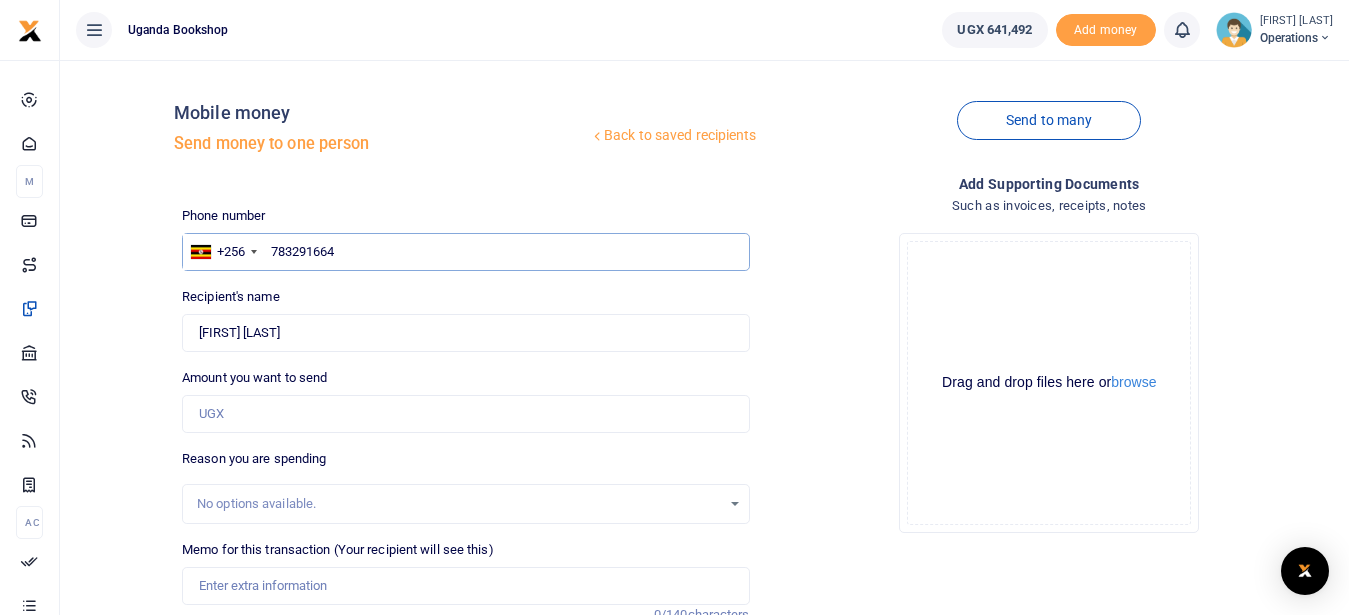 type on "783291664" 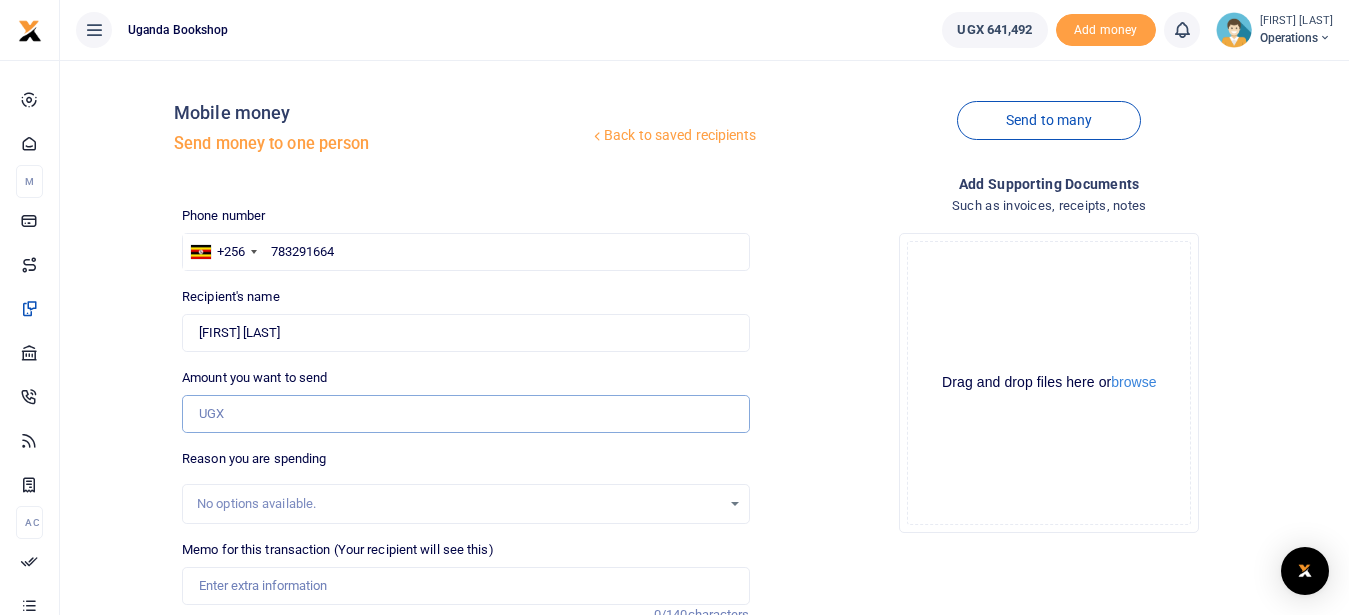 click on "Amount you want to send" at bounding box center (465, 414) 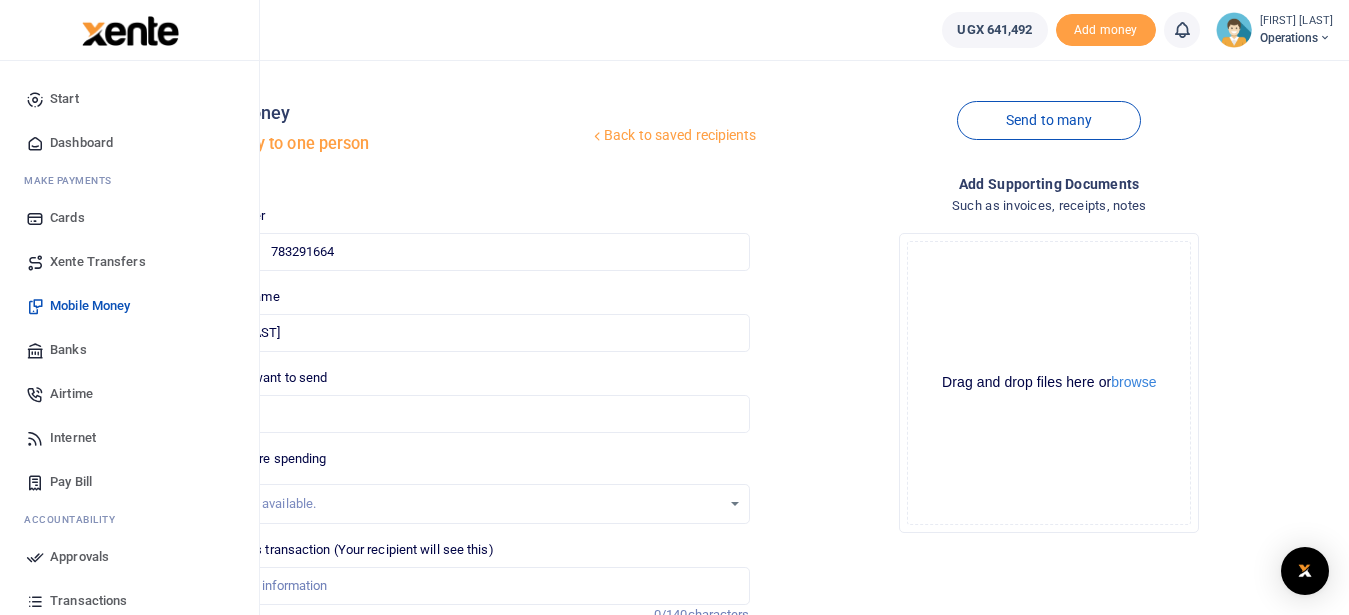 click on "Dashboard" at bounding box center (129, 143) 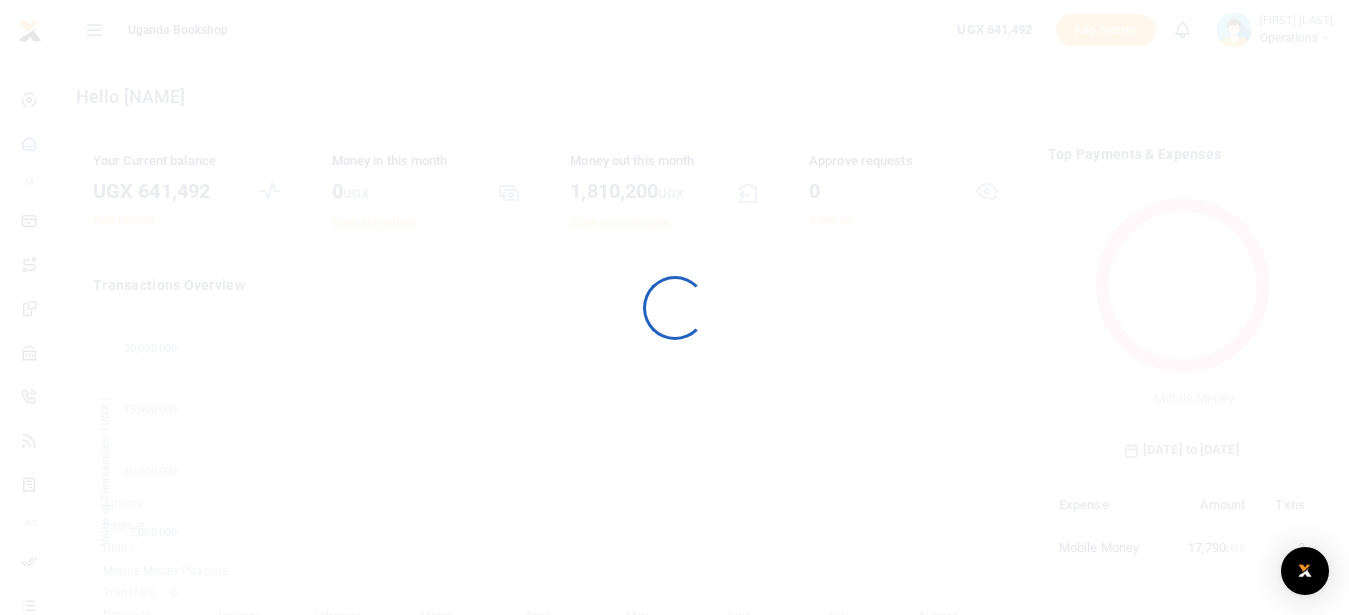 scroll, scrollTop: 0, scrollLeft: 0, axis: both 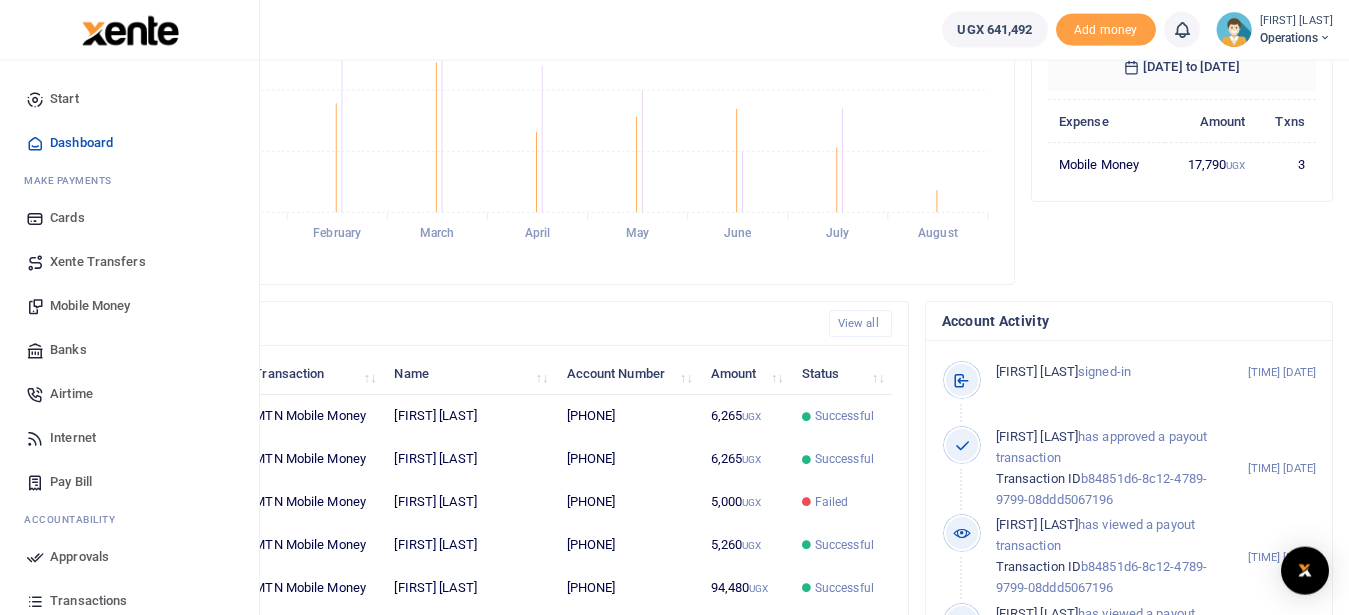click on "Mobile Money" at bounding box center [90, 306] 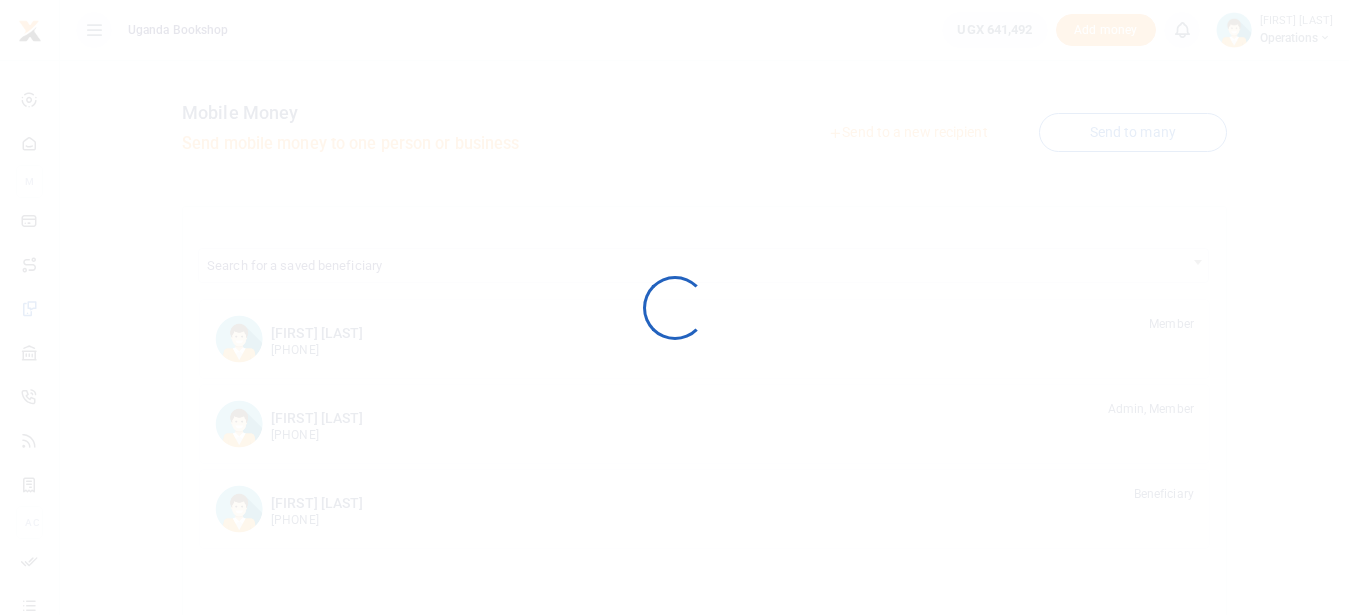 scroll, scrollTop: 0, scrollLeft: 0, axis: both 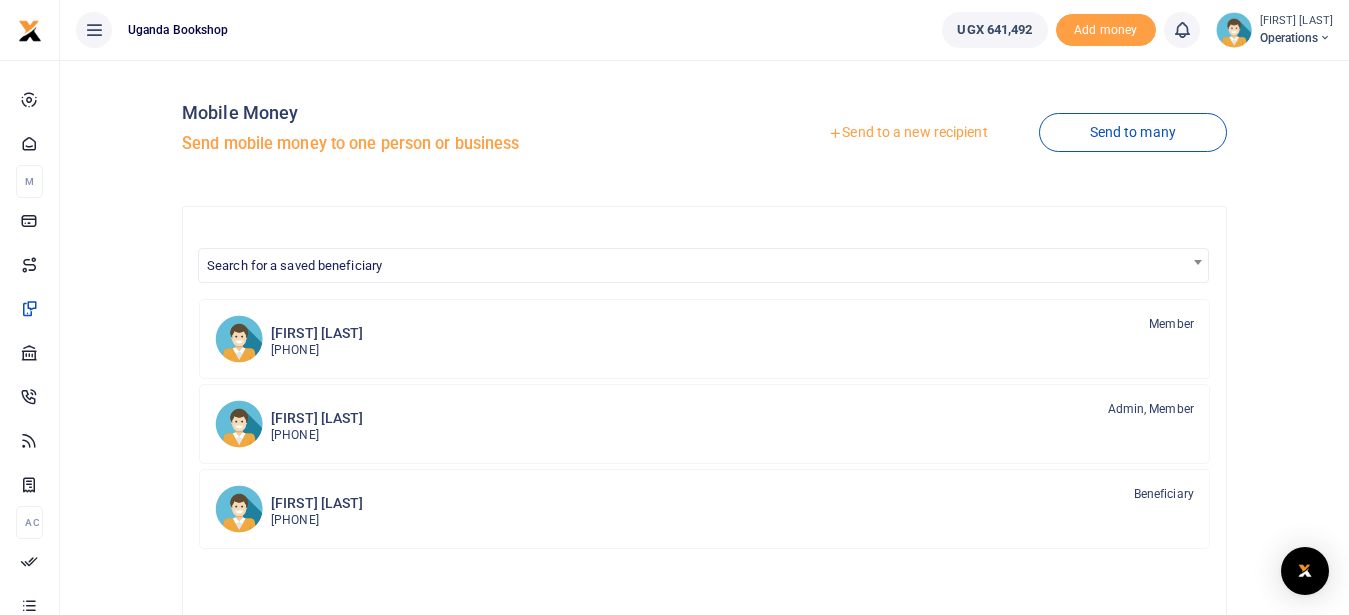 click on "Send to a new recipient" at bounding box center (907, 133) 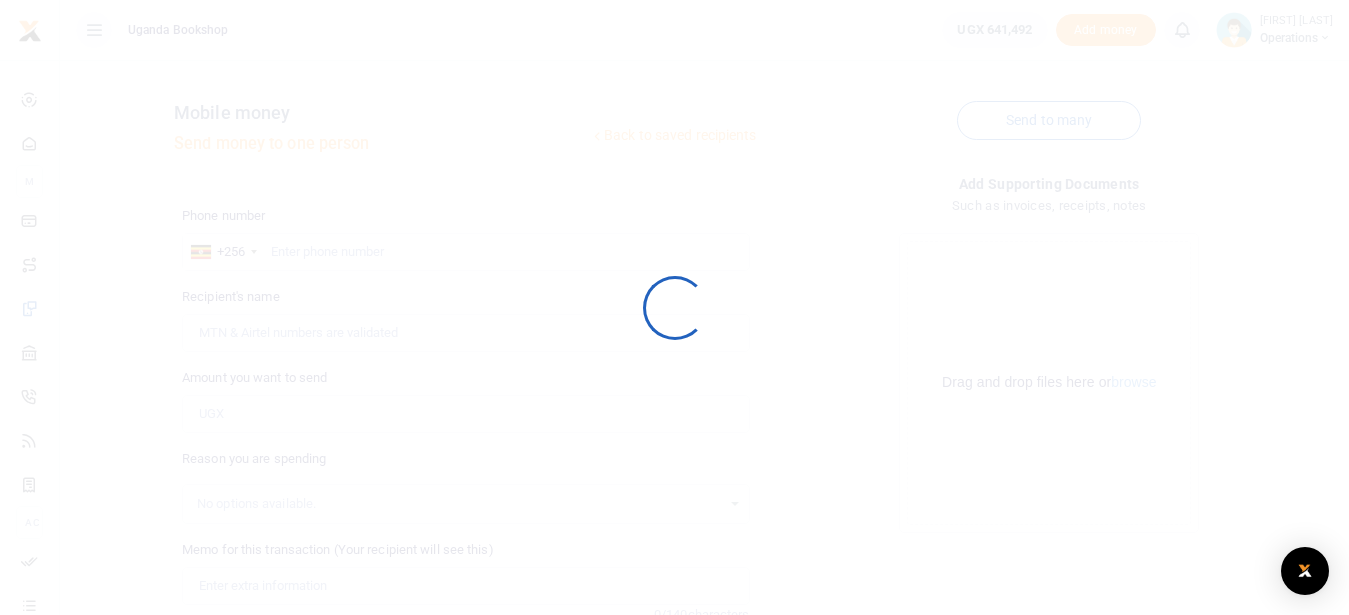 scroll, scrollTop: 0, scrollLeft: 0, axis: both 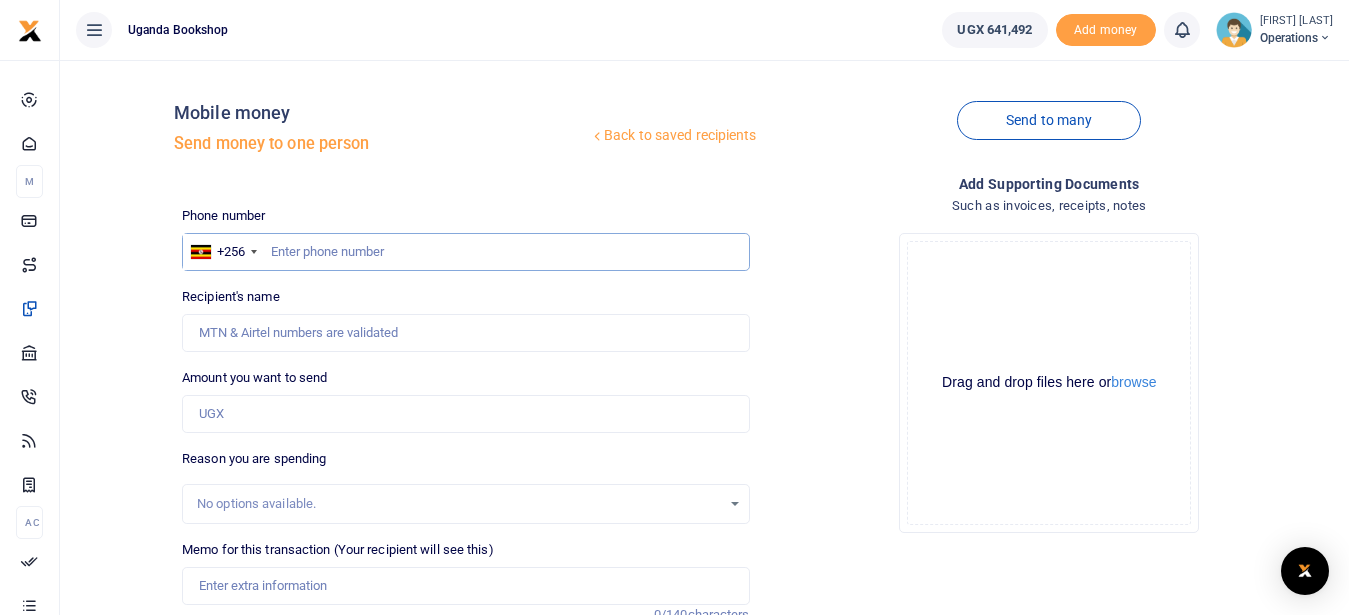 click at bounding box center [465, 252] 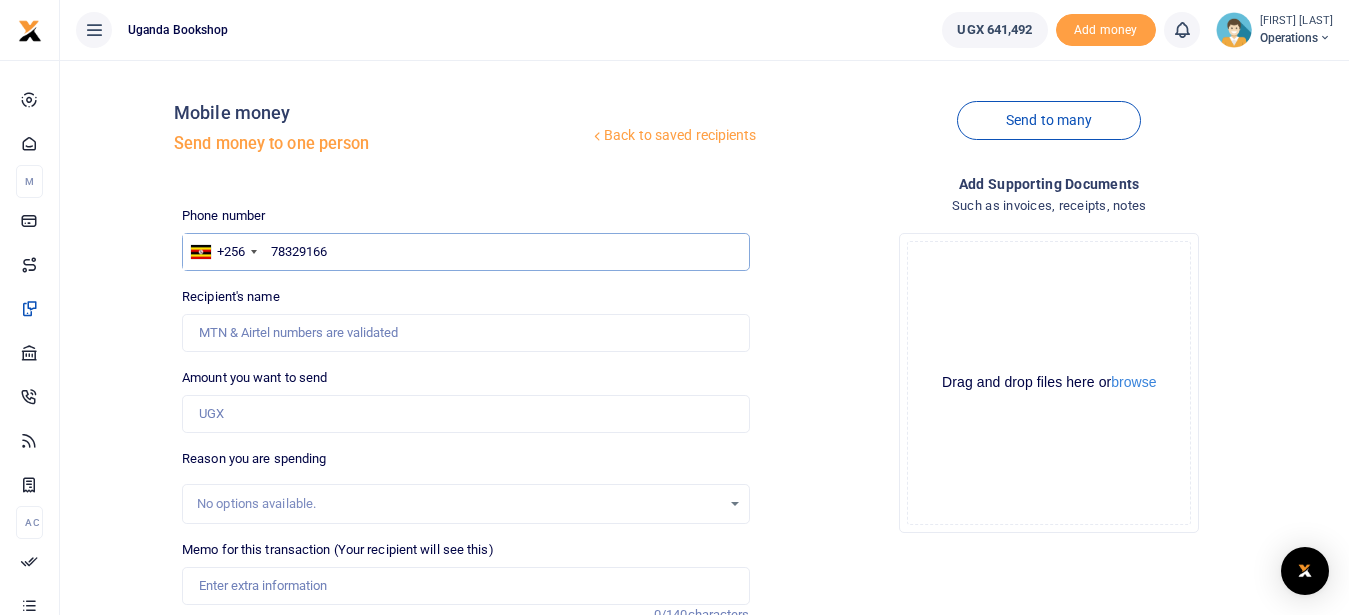 type on "783291664" 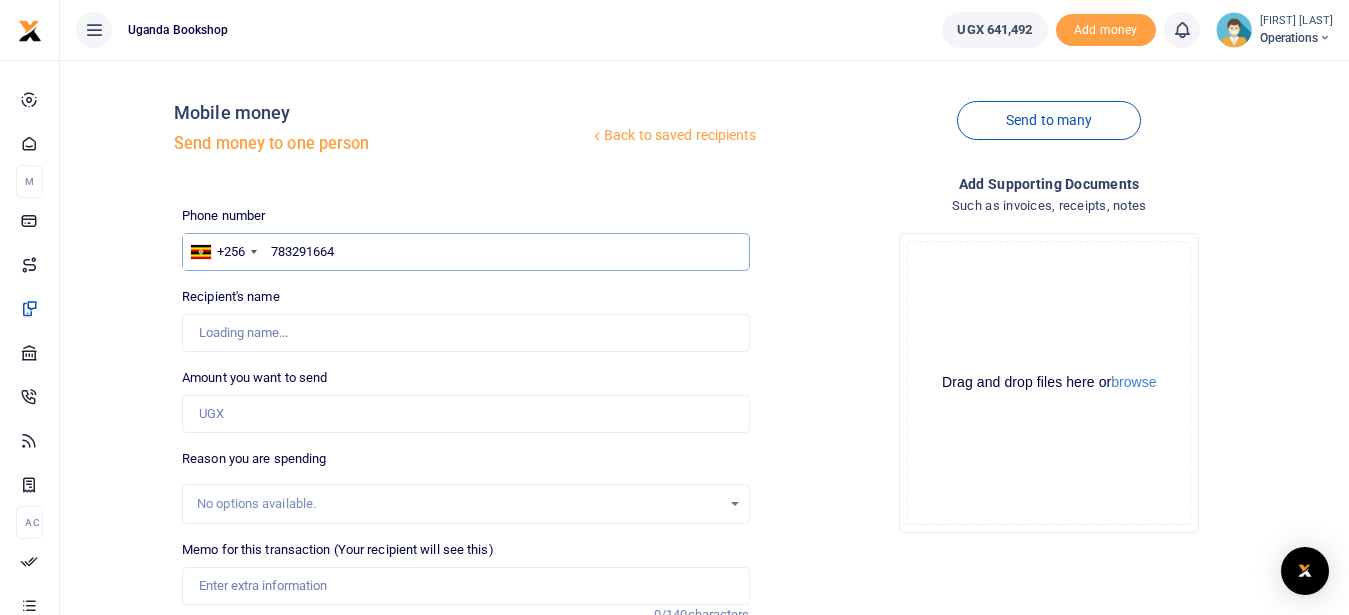 type on "Rosemary Nakato" 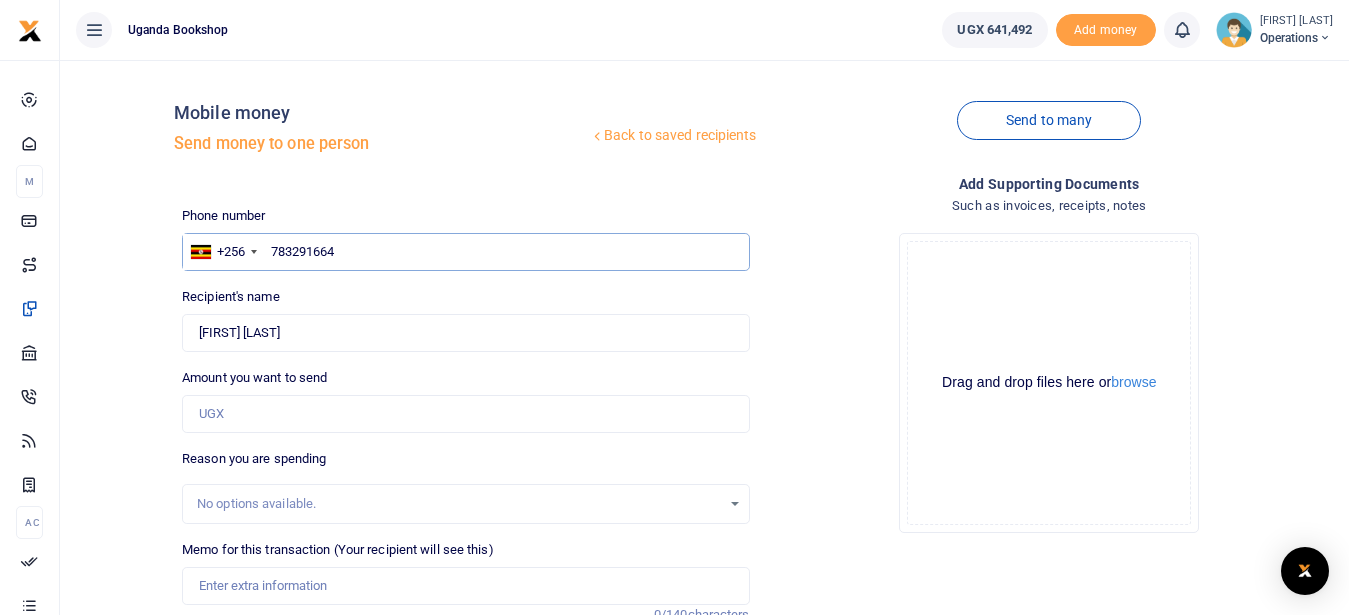 type on "783291664" 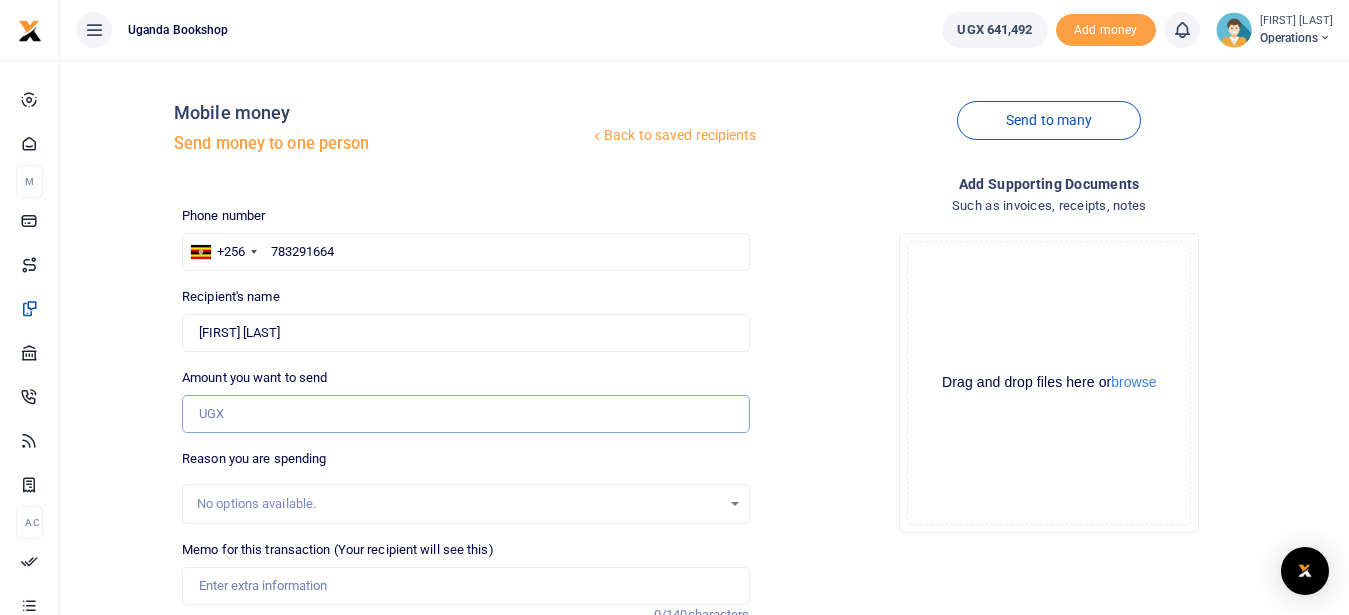 click on "Amount you want to send" at bounding box center (465, 414) 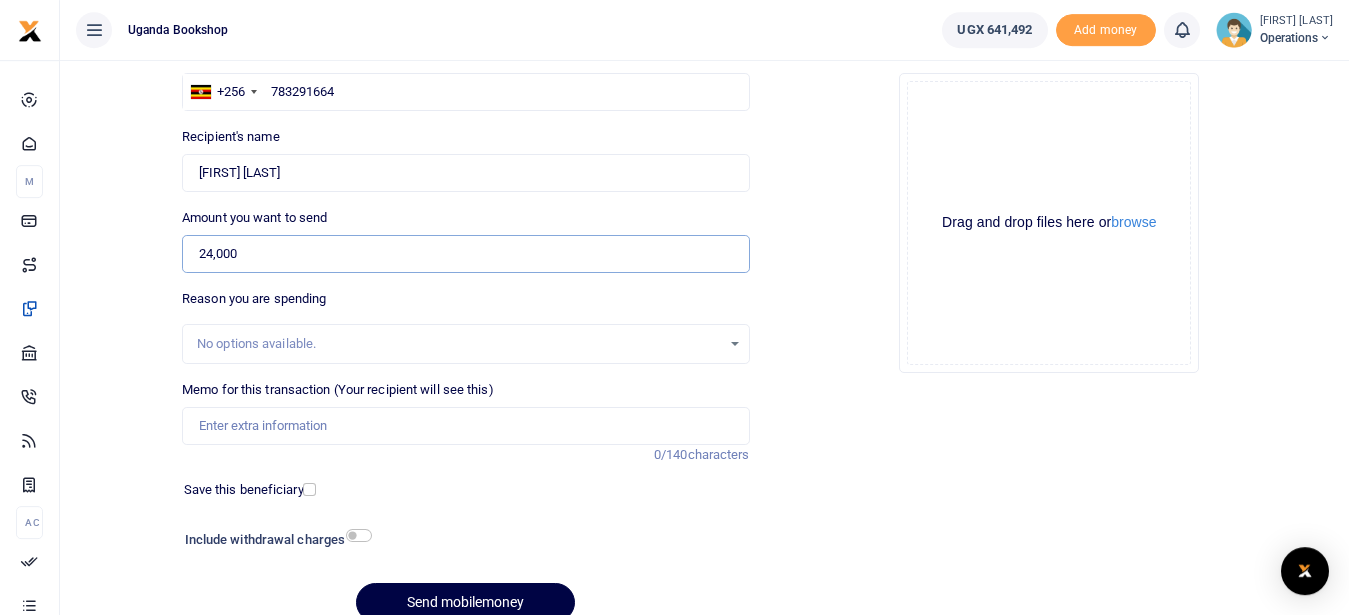 scroll, scrollTop: 163, scrollLeft: 0, axis: vertical 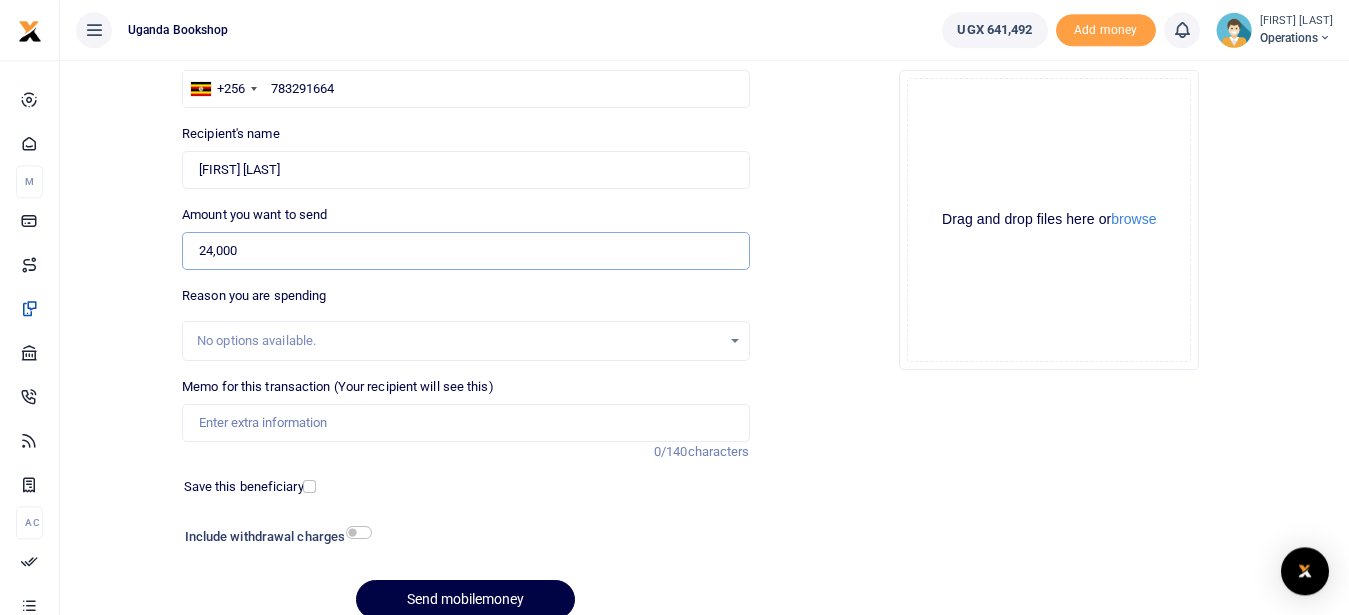 type on "24,000" 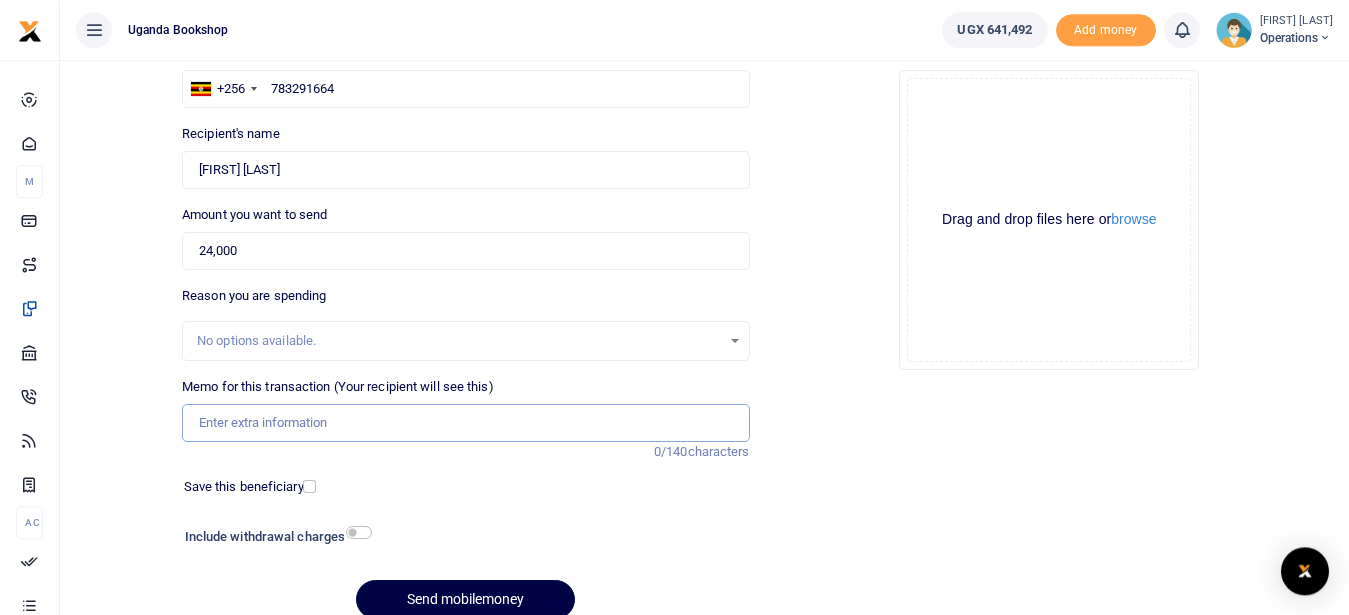 click on "Memo for this transaction (Your recipient will see this)" at bounding box center (465, 423) 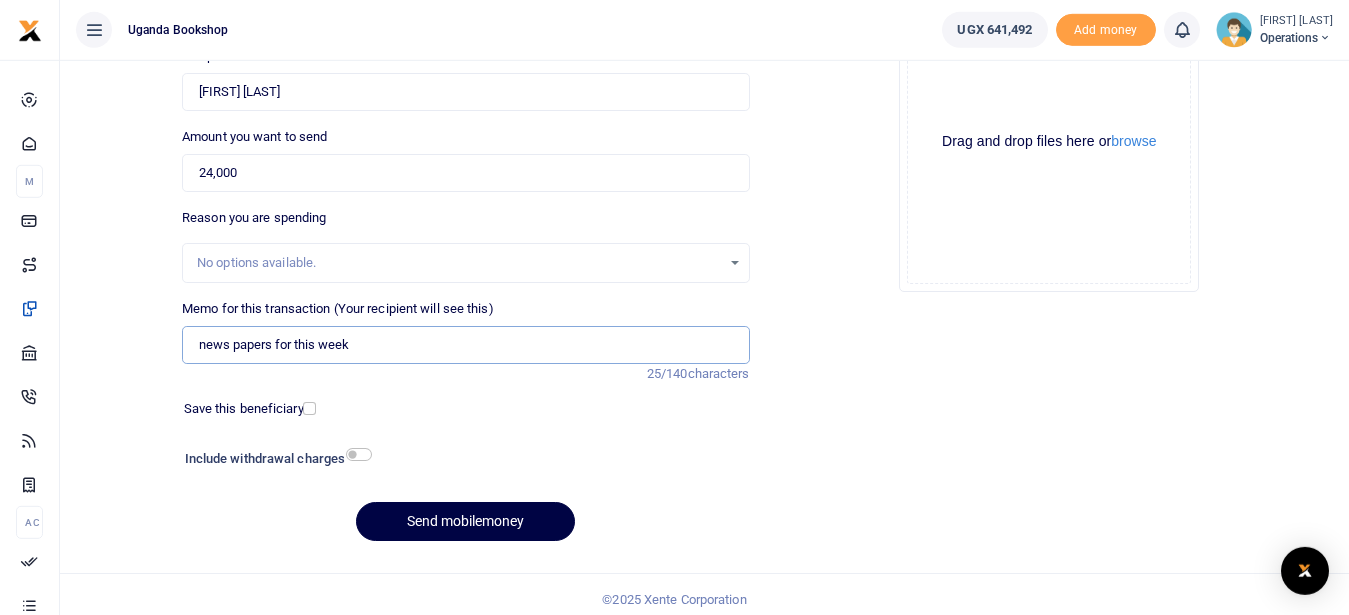 scroll, scrollTop: 250, scrollLeft: 0, axis: vertical 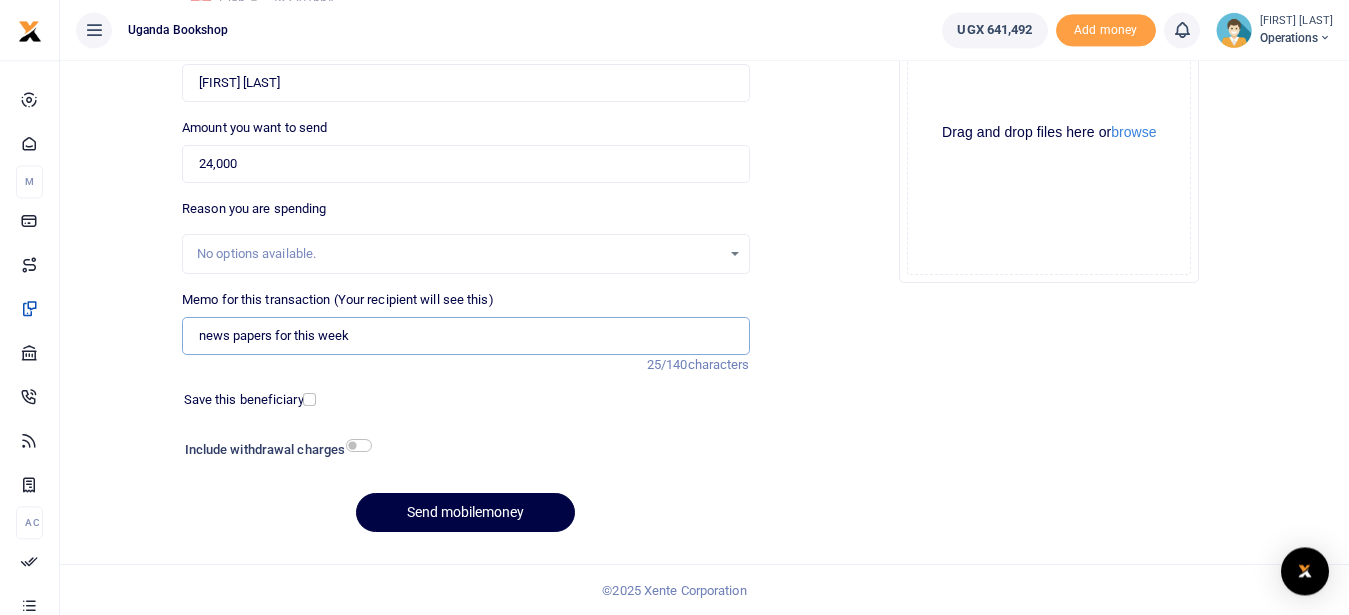 type on "news papers for this week" 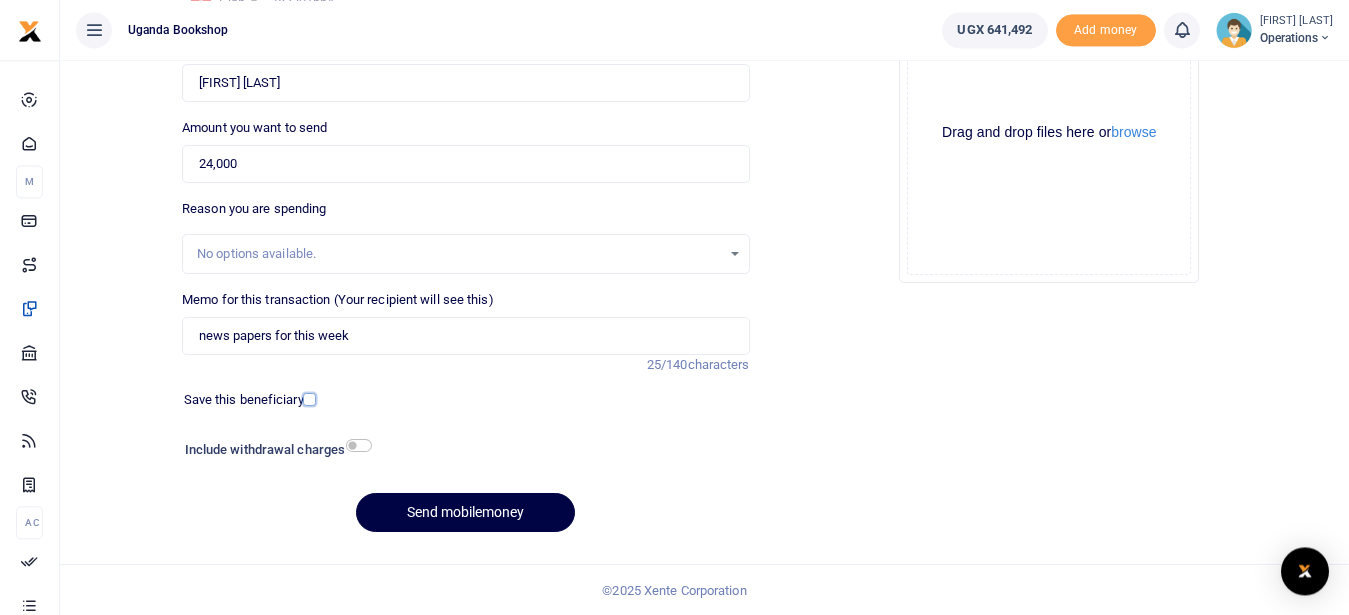 click at bounding box center [309, 399] 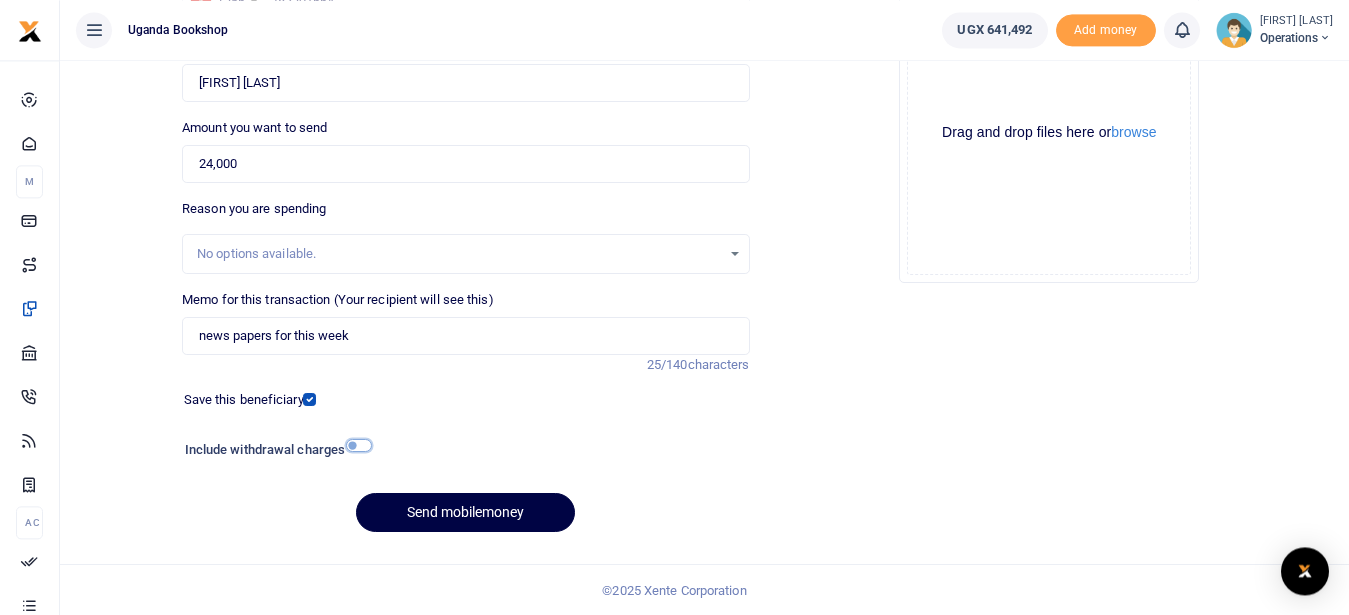 click at bounding box center [359, 445] 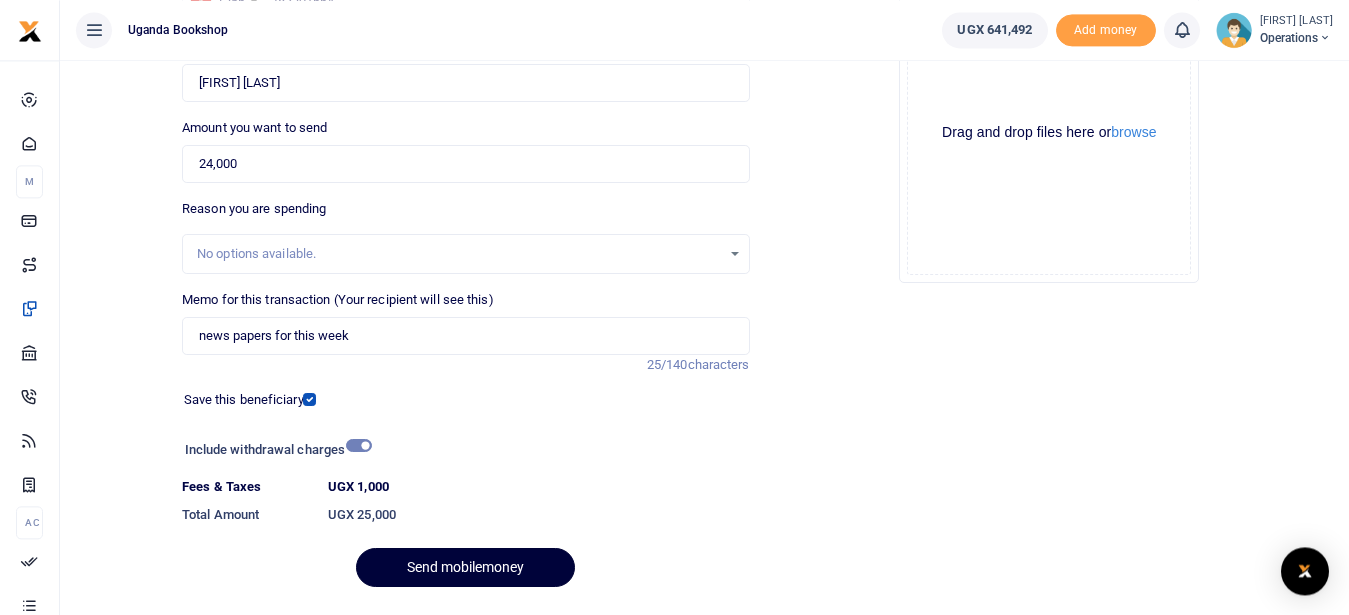 click on "Send mobilemoney" at bounding box center [465, 567] 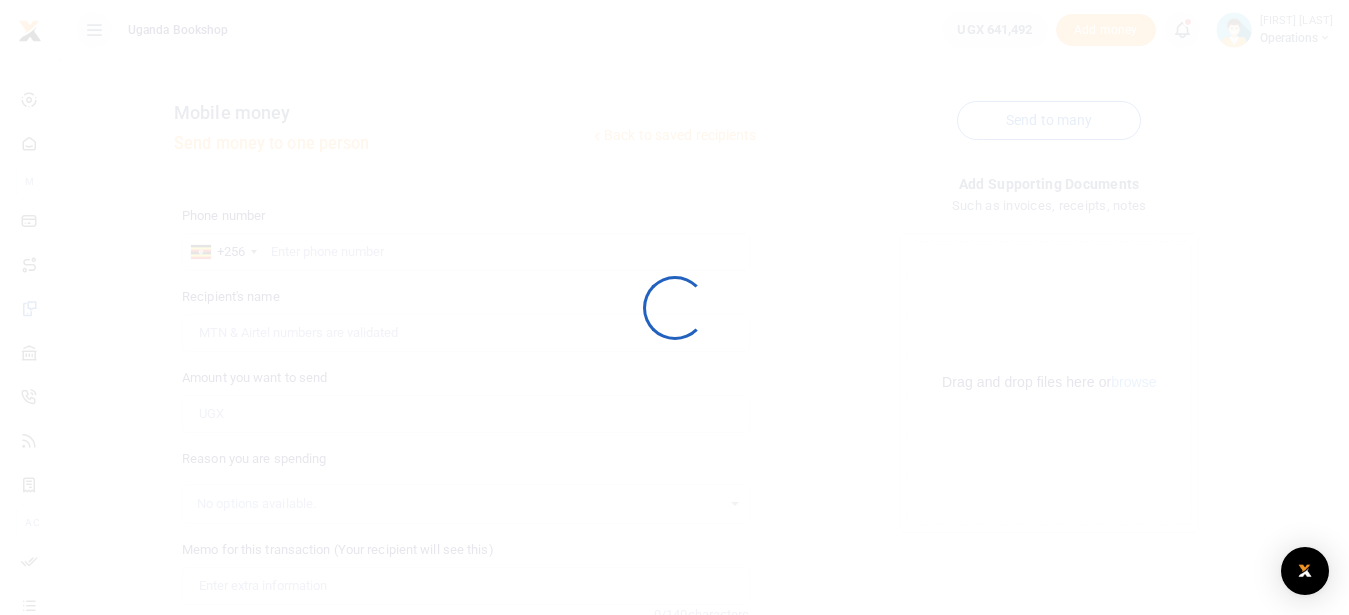 scroll, scrollTop: 0, scrollLeft: 0, axis: both 